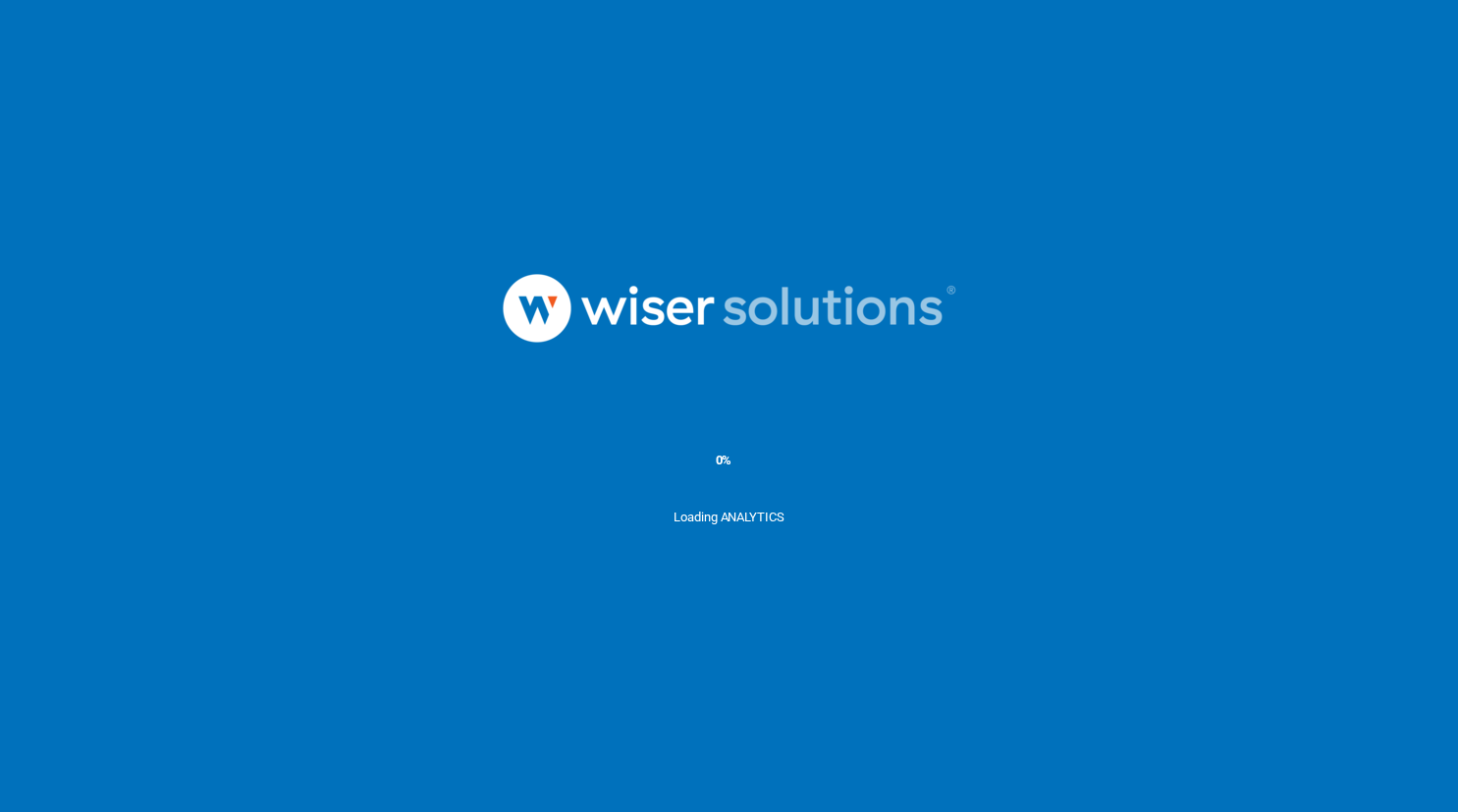 scroll, scrollTop: 0, scrollLeft: 0, axis: both 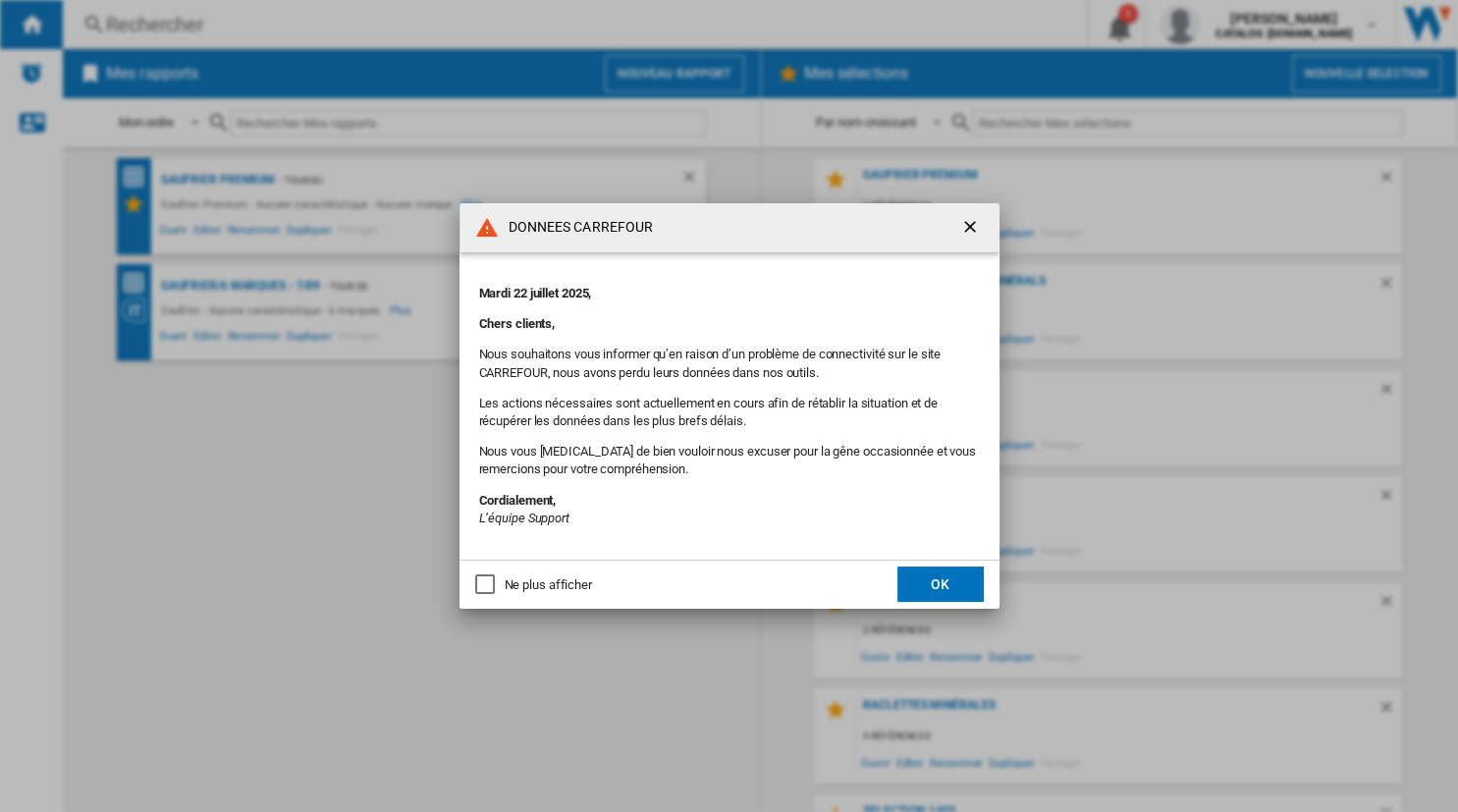 click at bounding box center [972, 229] 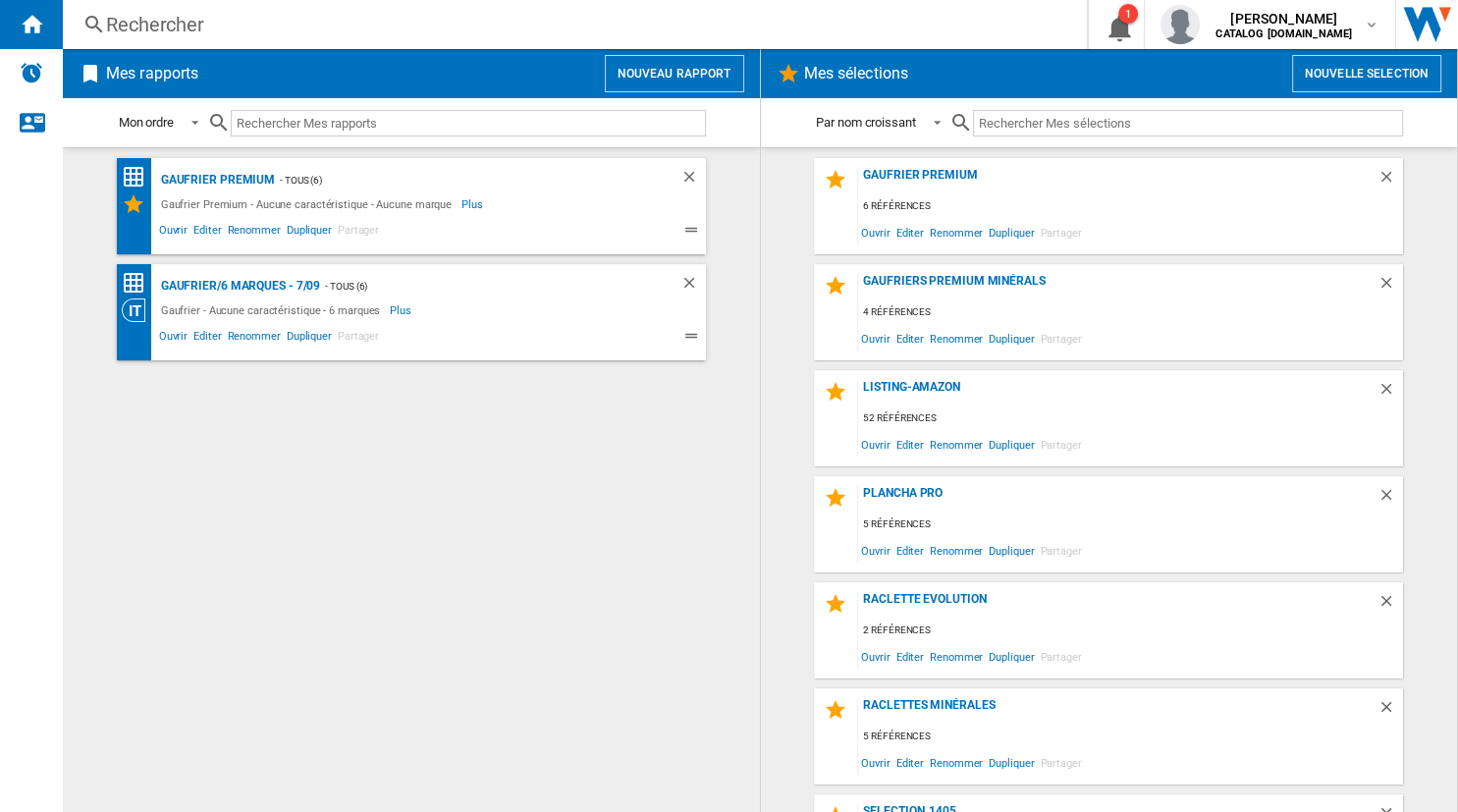 click on "Rechercher" at bounding box center [570, 25] 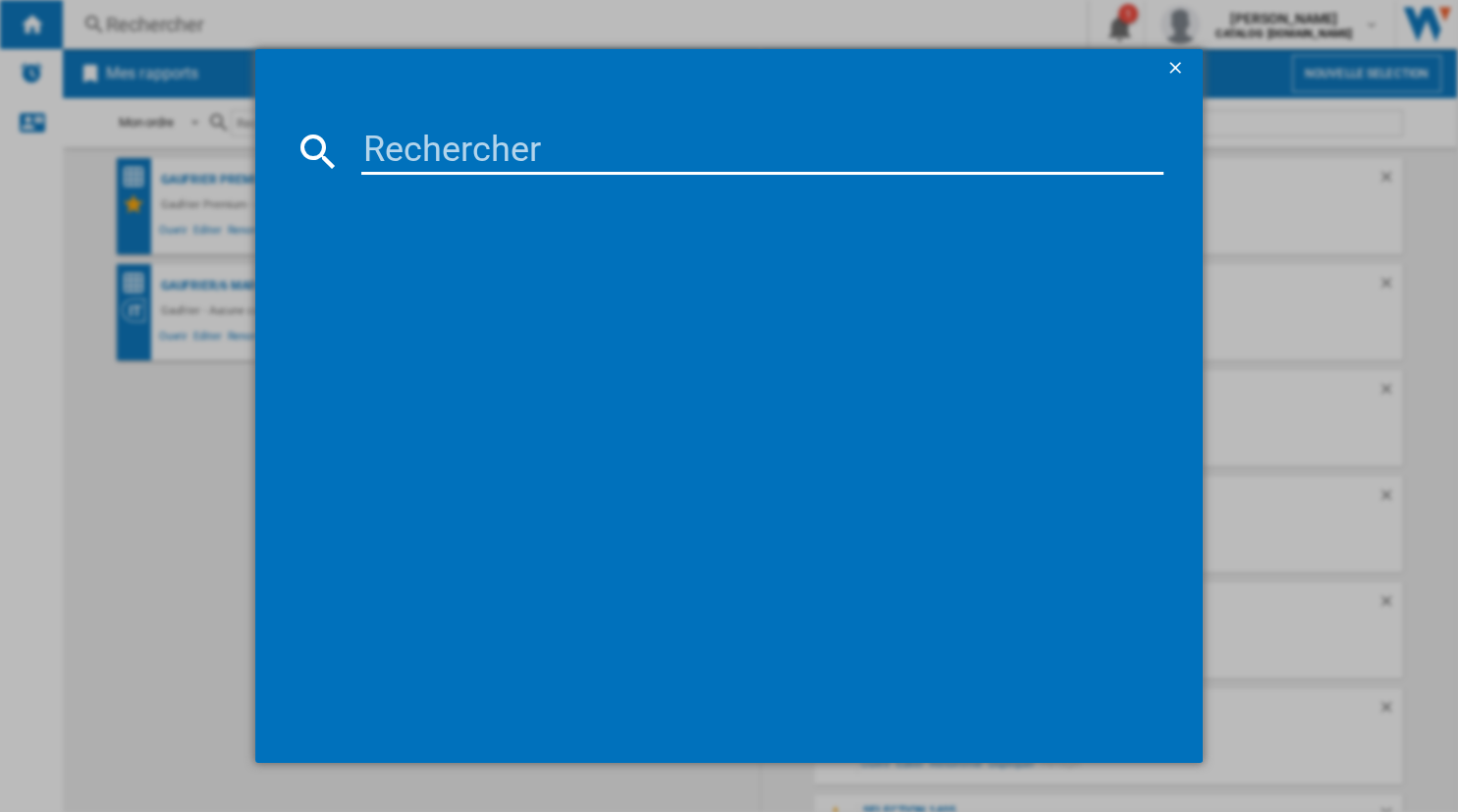 click at bounding box center [762, 151] 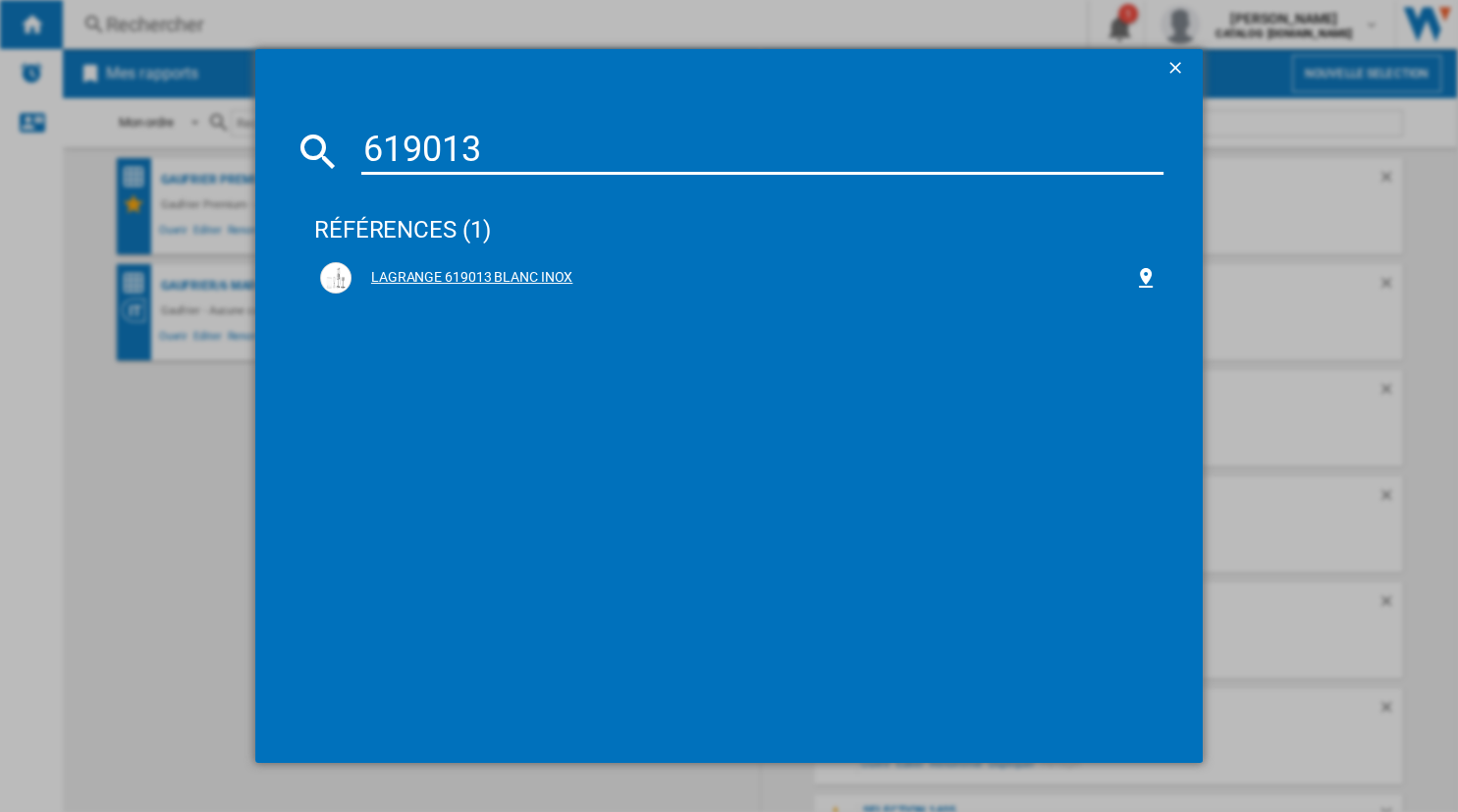 type on "619013" 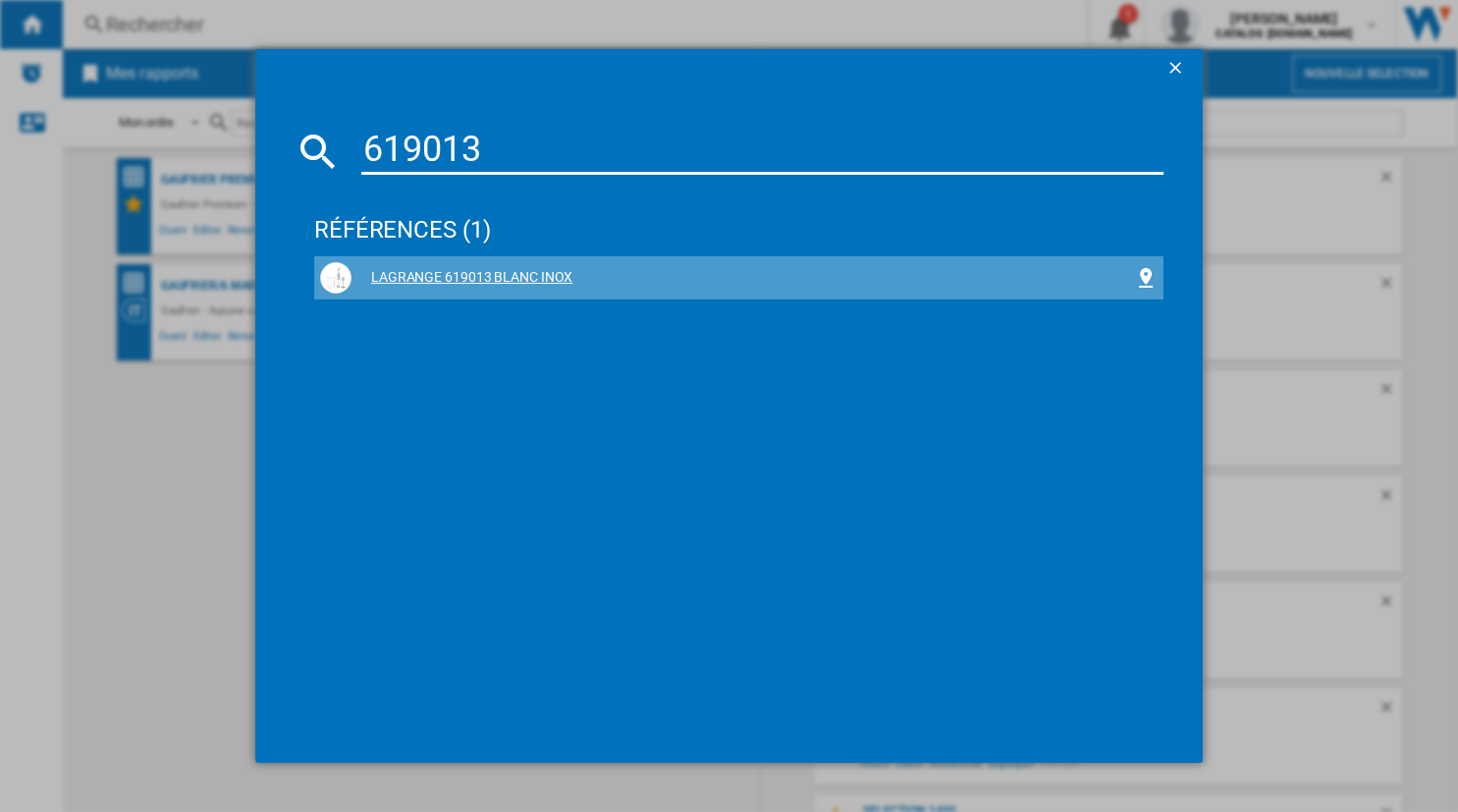 click on "LAGRANGE 619013 BLANC INOX" at bounding box center [742, 278] 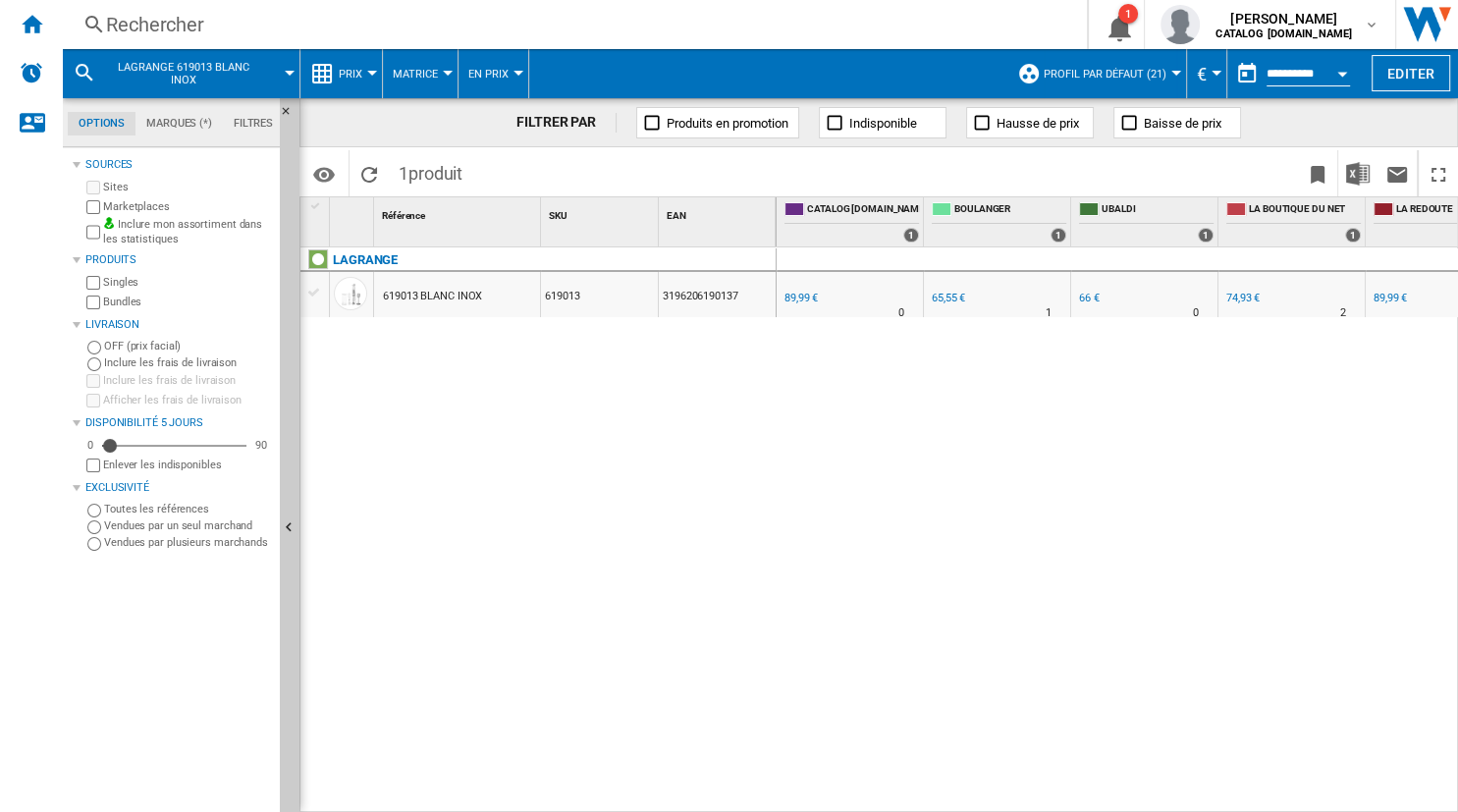 click on "3196206190137" at bounding box center [717, 295] 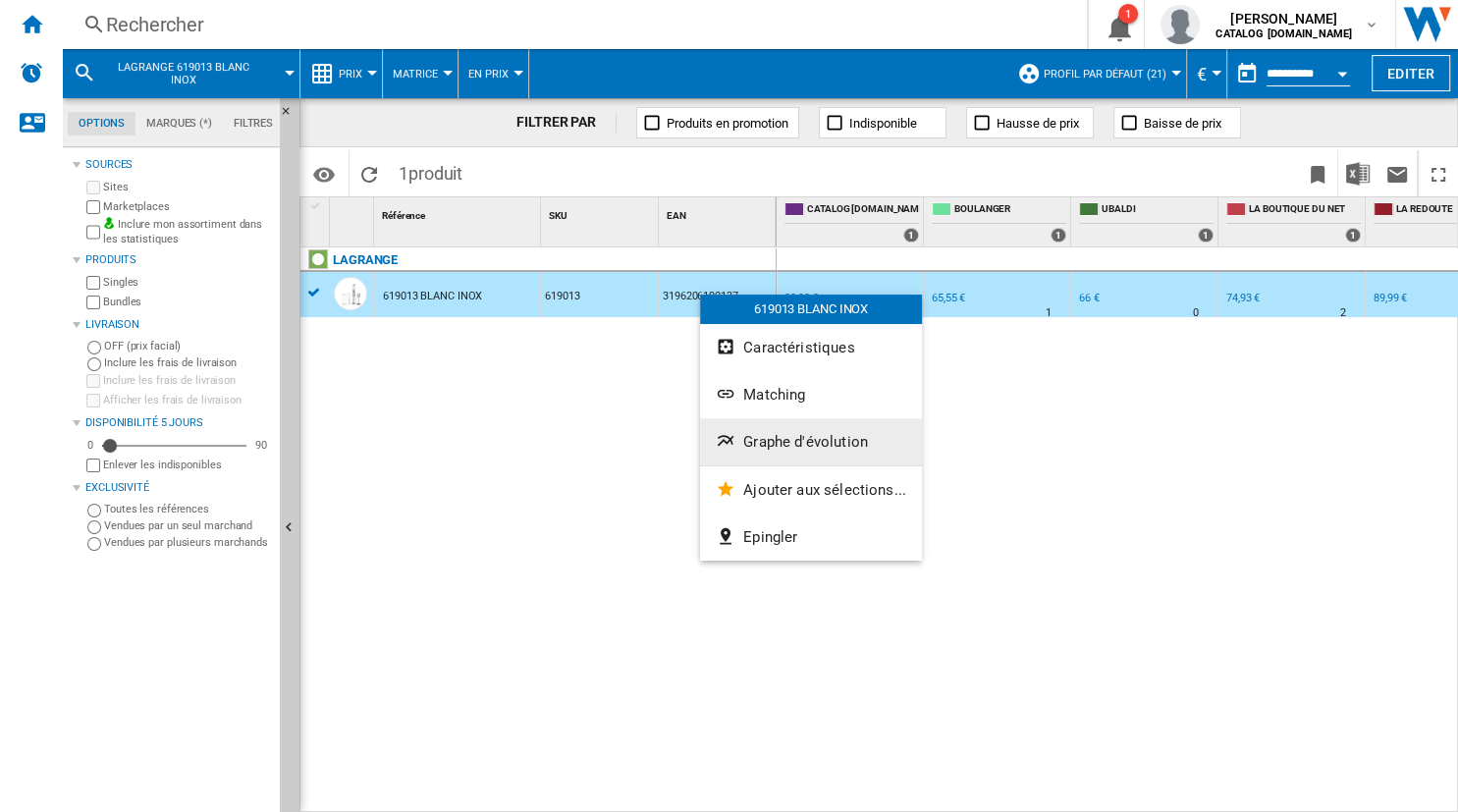 click on "Graphe d'évolution" at bounding box center (805, 442) 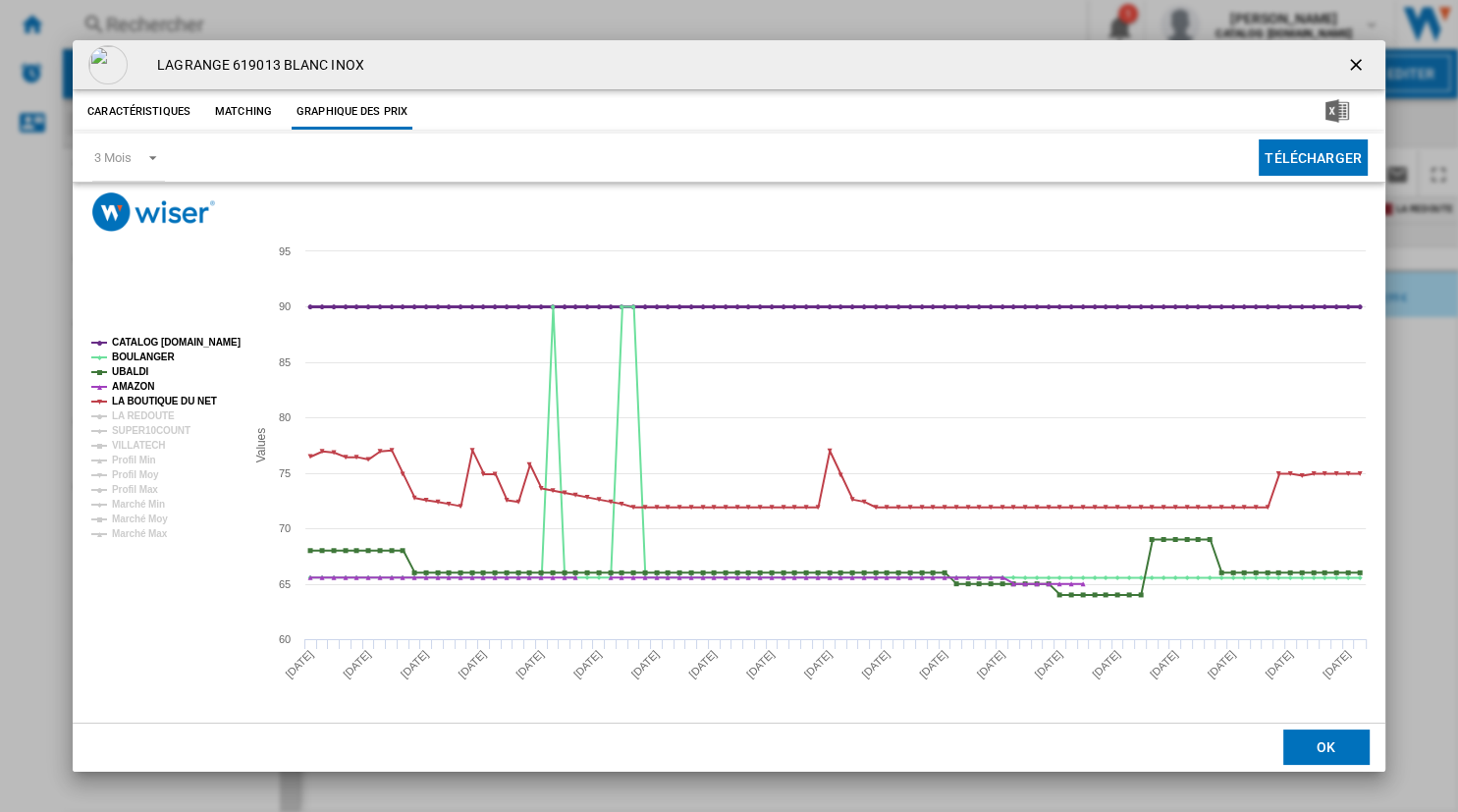 click on "CATALOG [DOMAIN_NAME]" 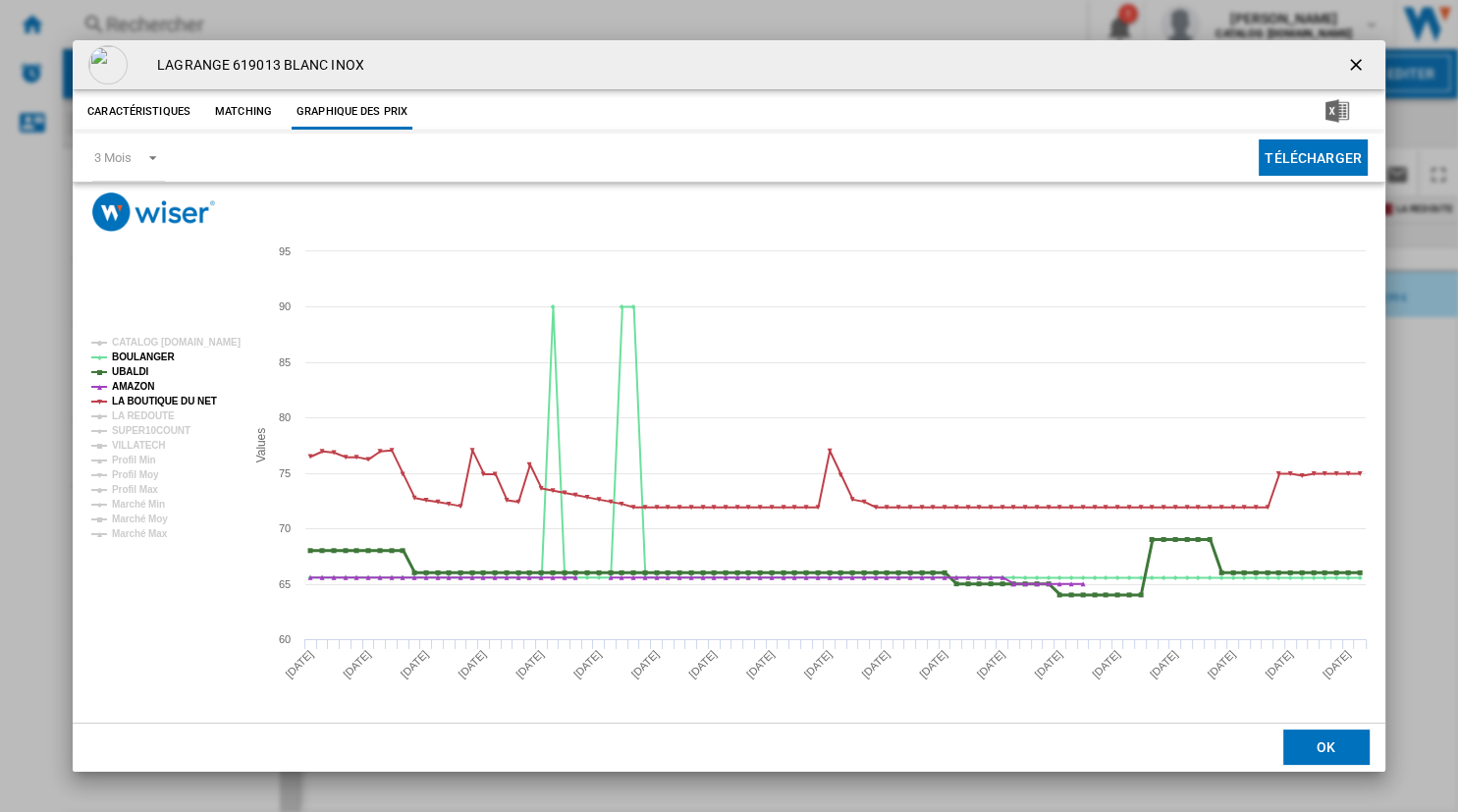 click on "UBALDI" 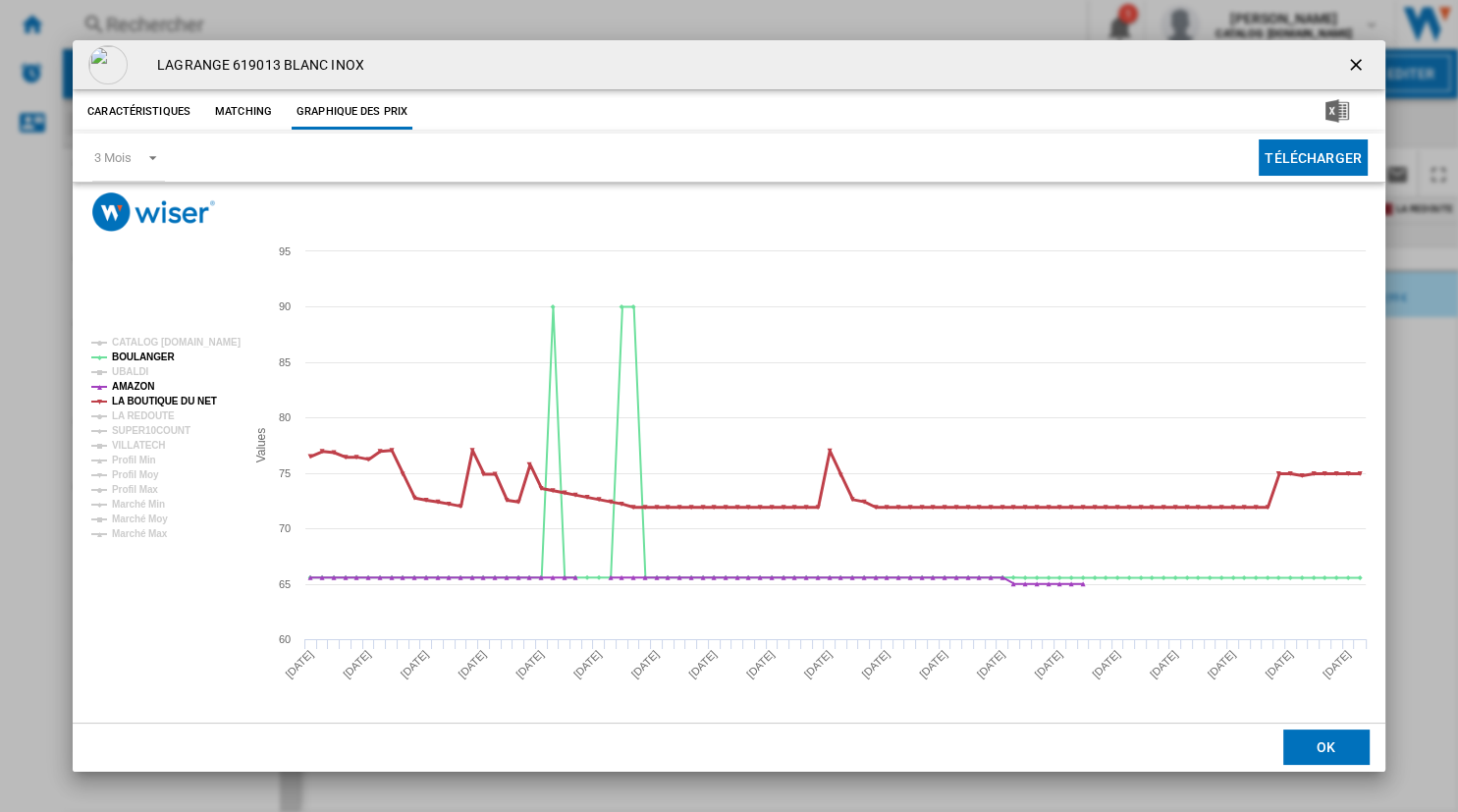 click on "LA BOUTIQUE DU NET" 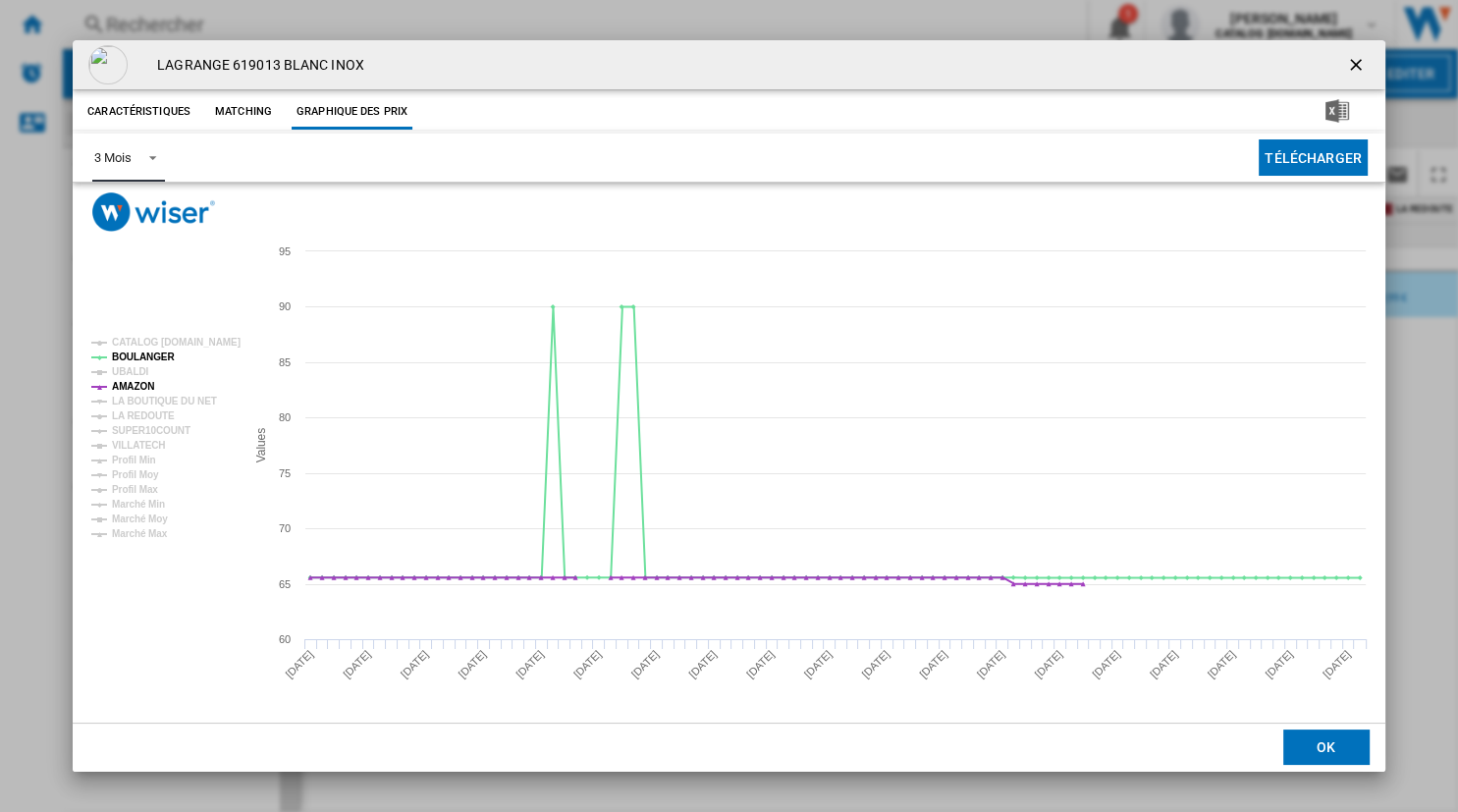 click at bounding box center [147, 156] 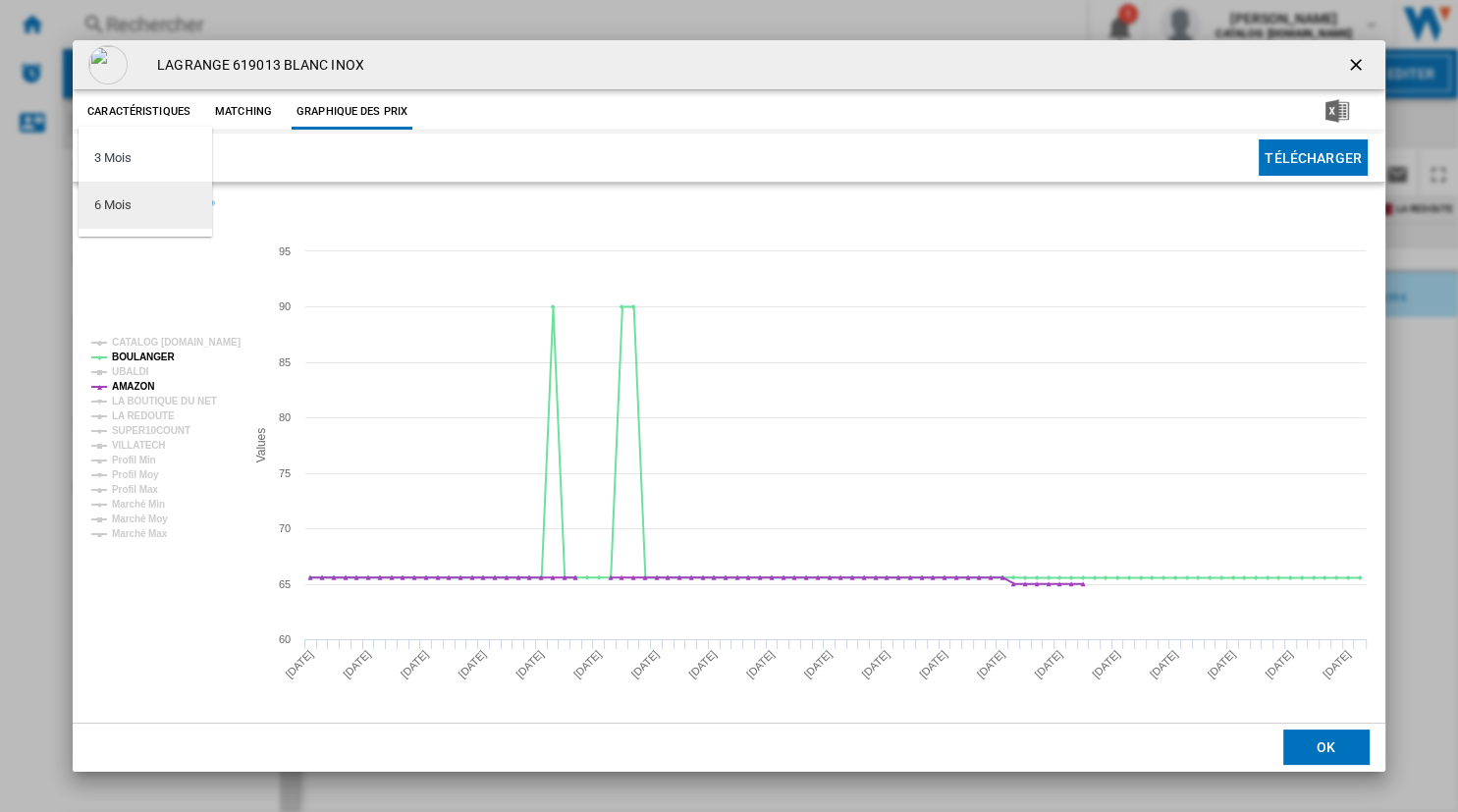 click on "6 Mois" at bounding box center (112, 205) 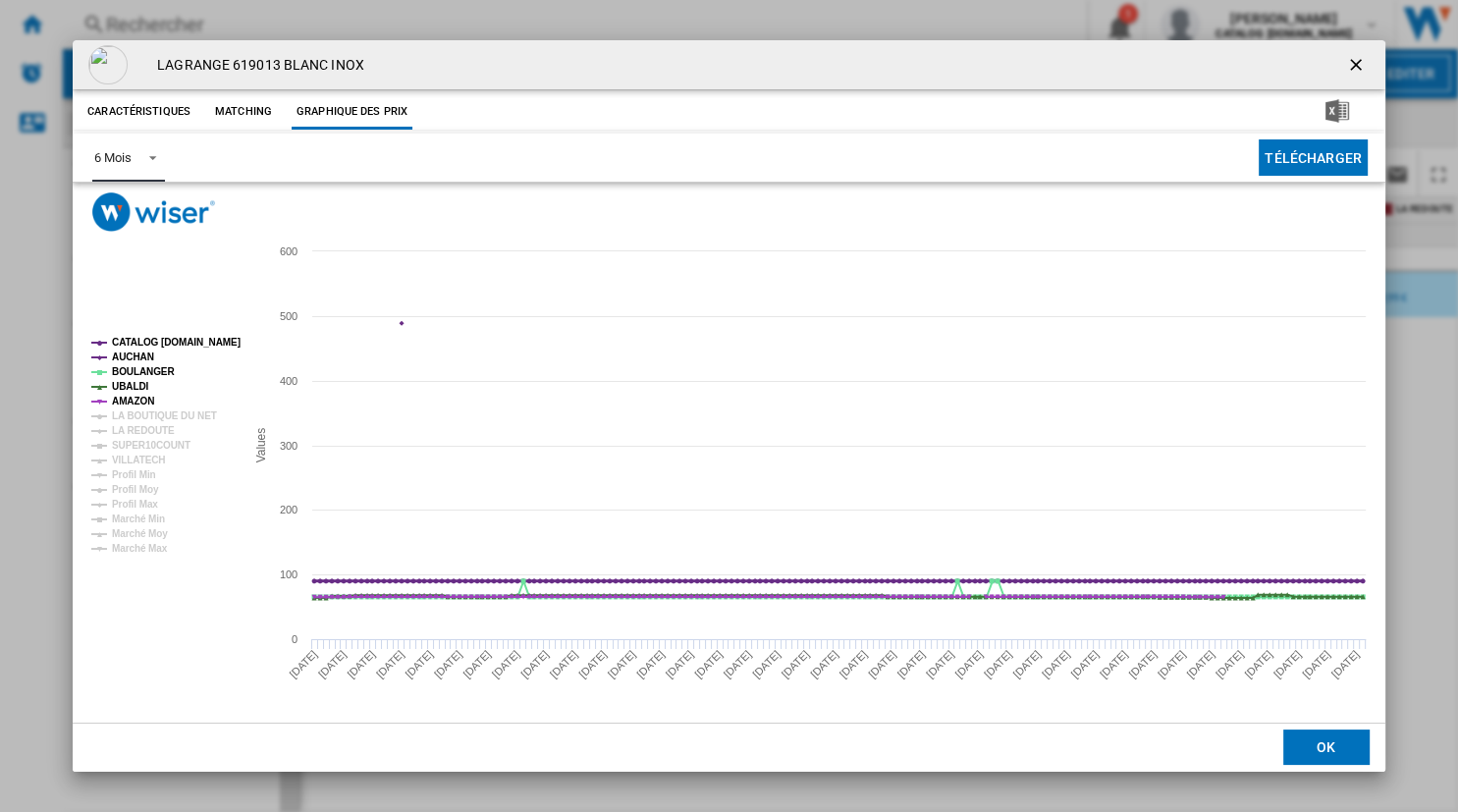 click on "CATALOG [DOMAIN_NAME]" 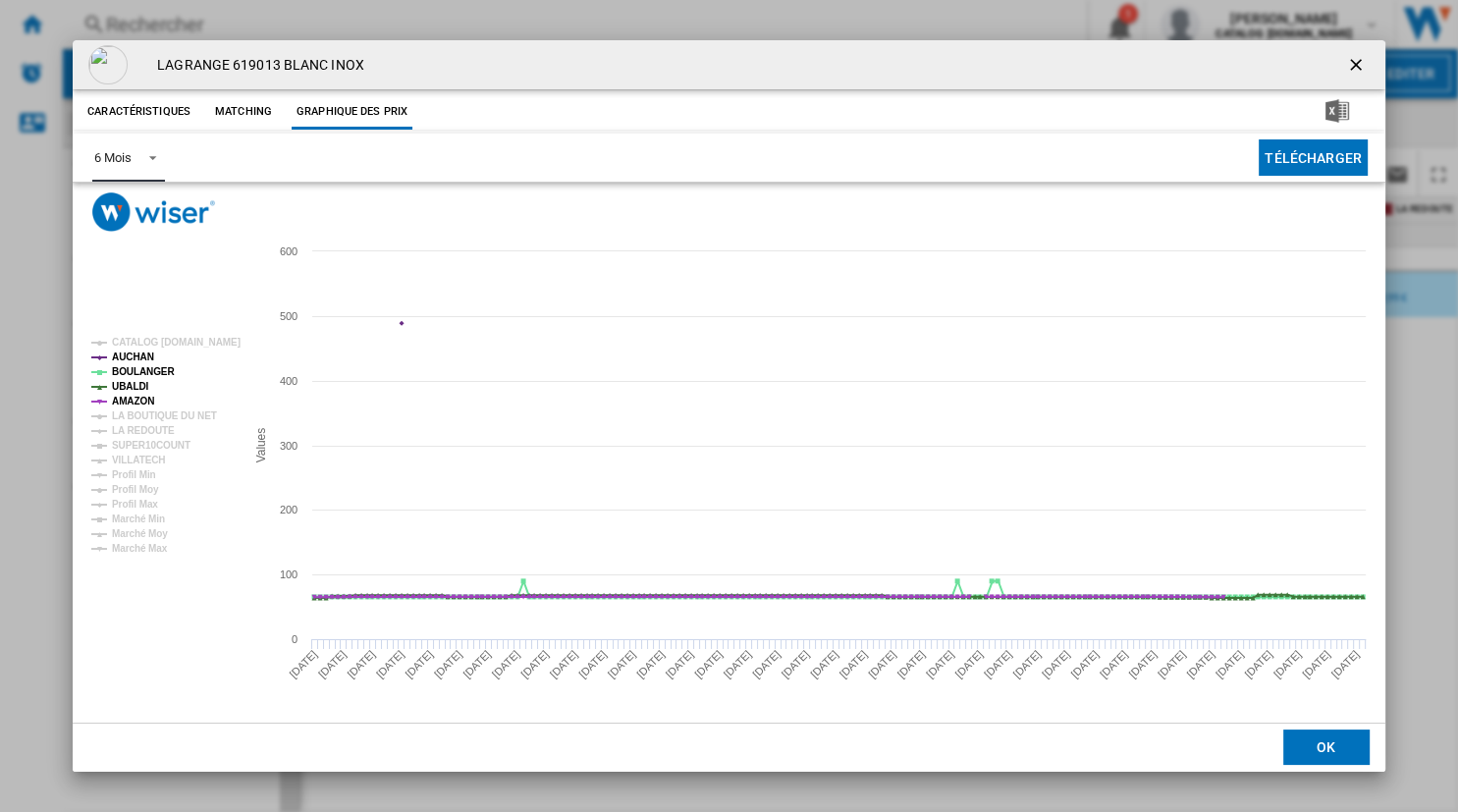 click on "AUCHAN" 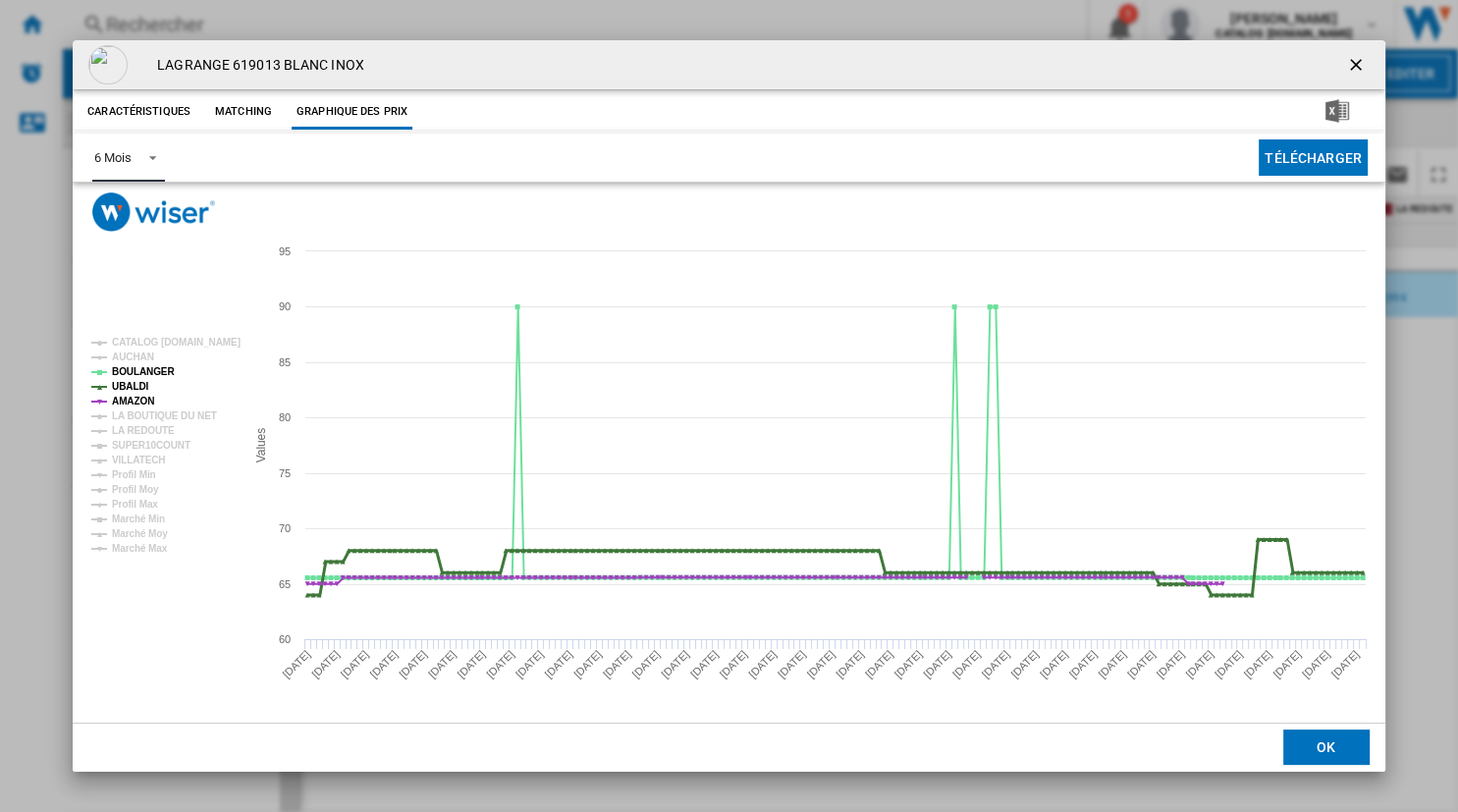 click on "UBALDI" 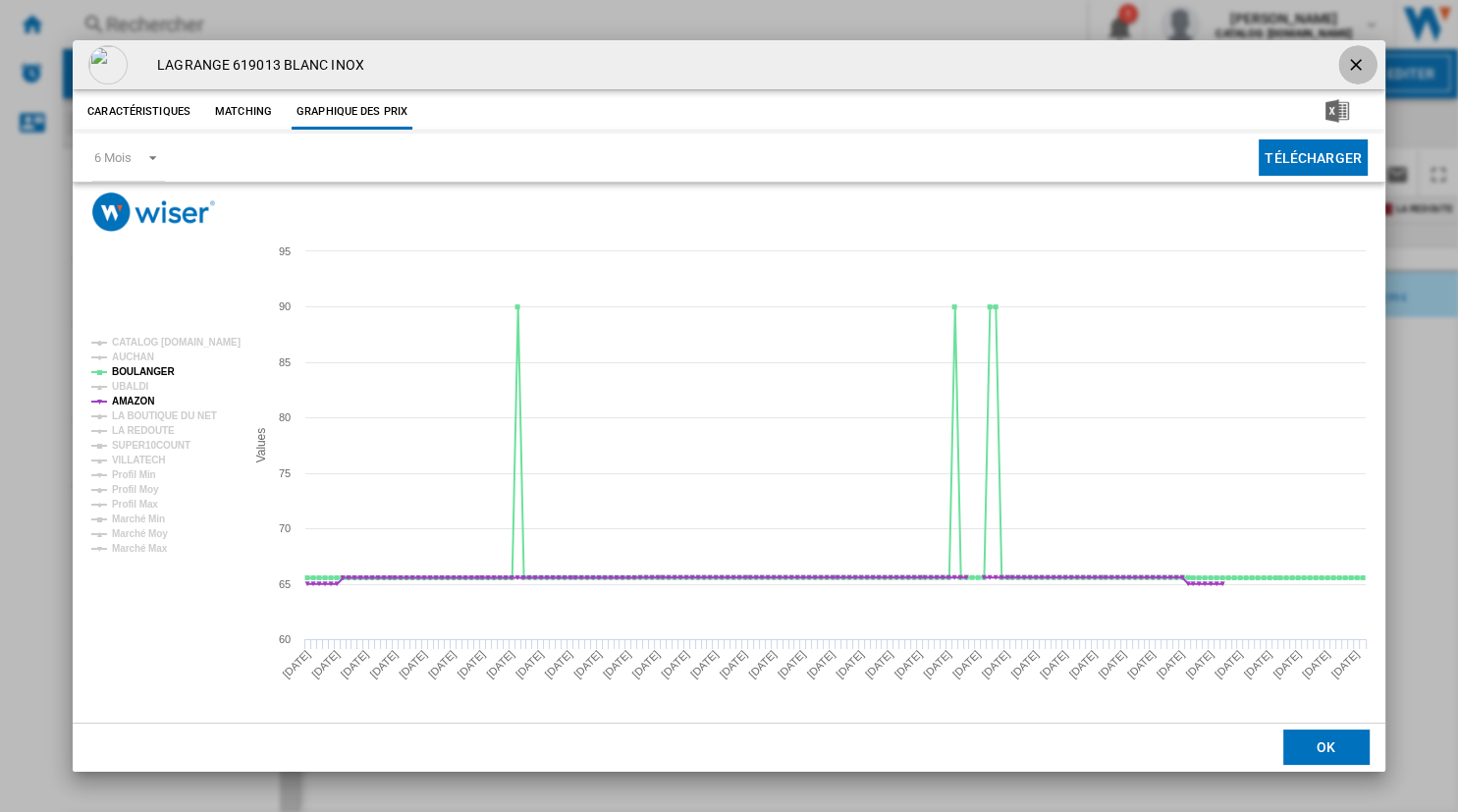 click at bounding box center (1358, 67) 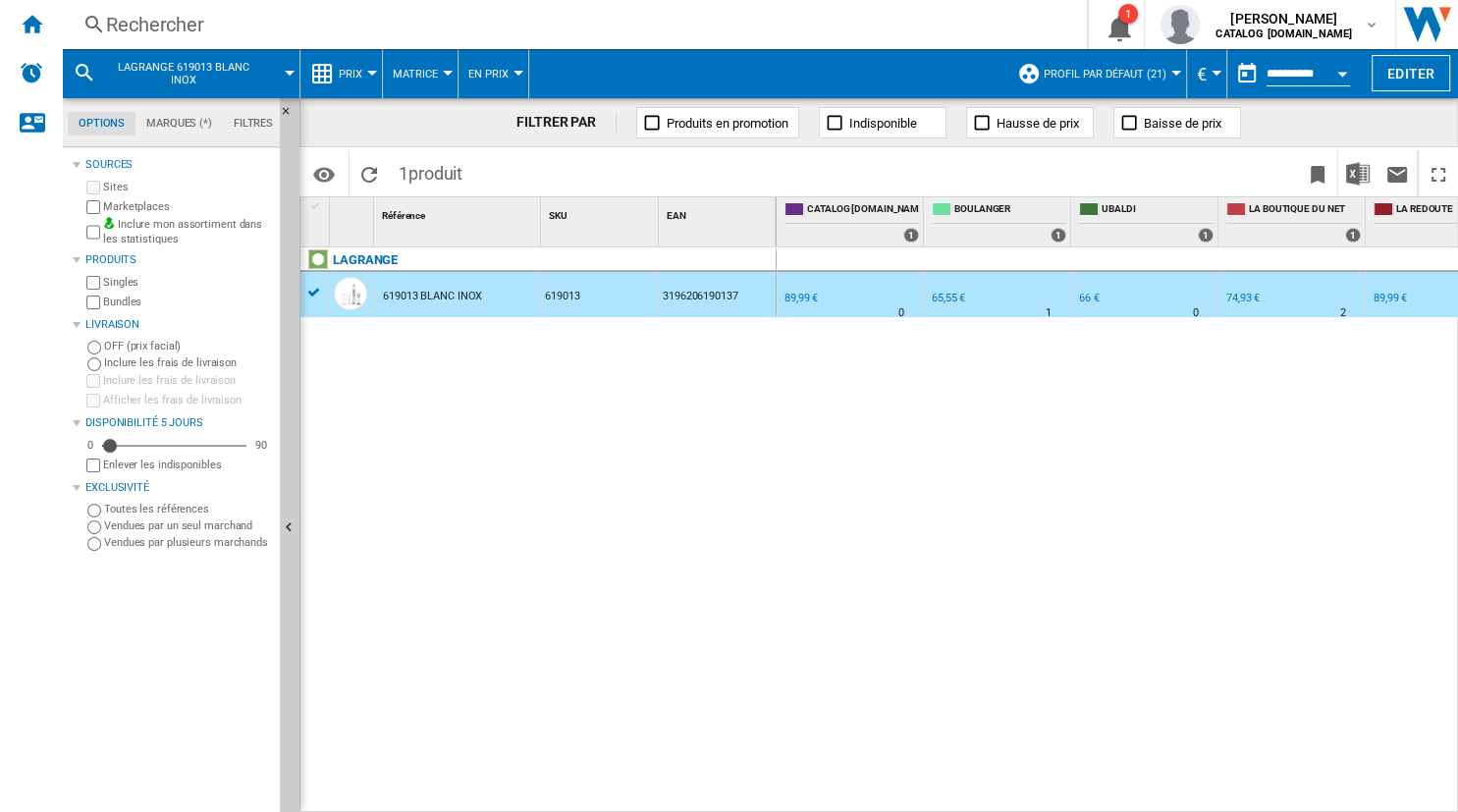 click at bounding box center [1342, 71] 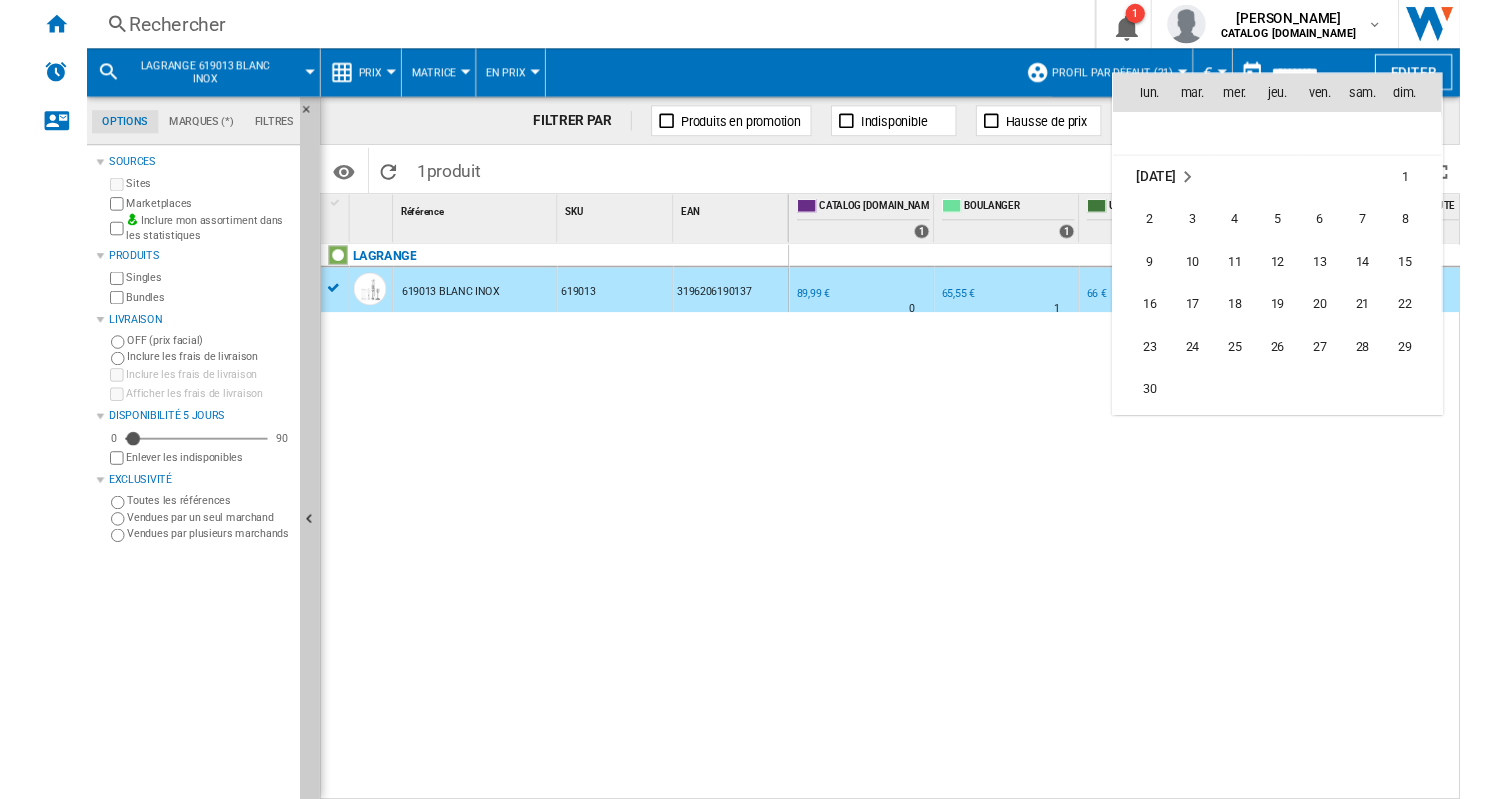 scroll, scrollTop: 6845, scrollLeft: 0, axis: vertical 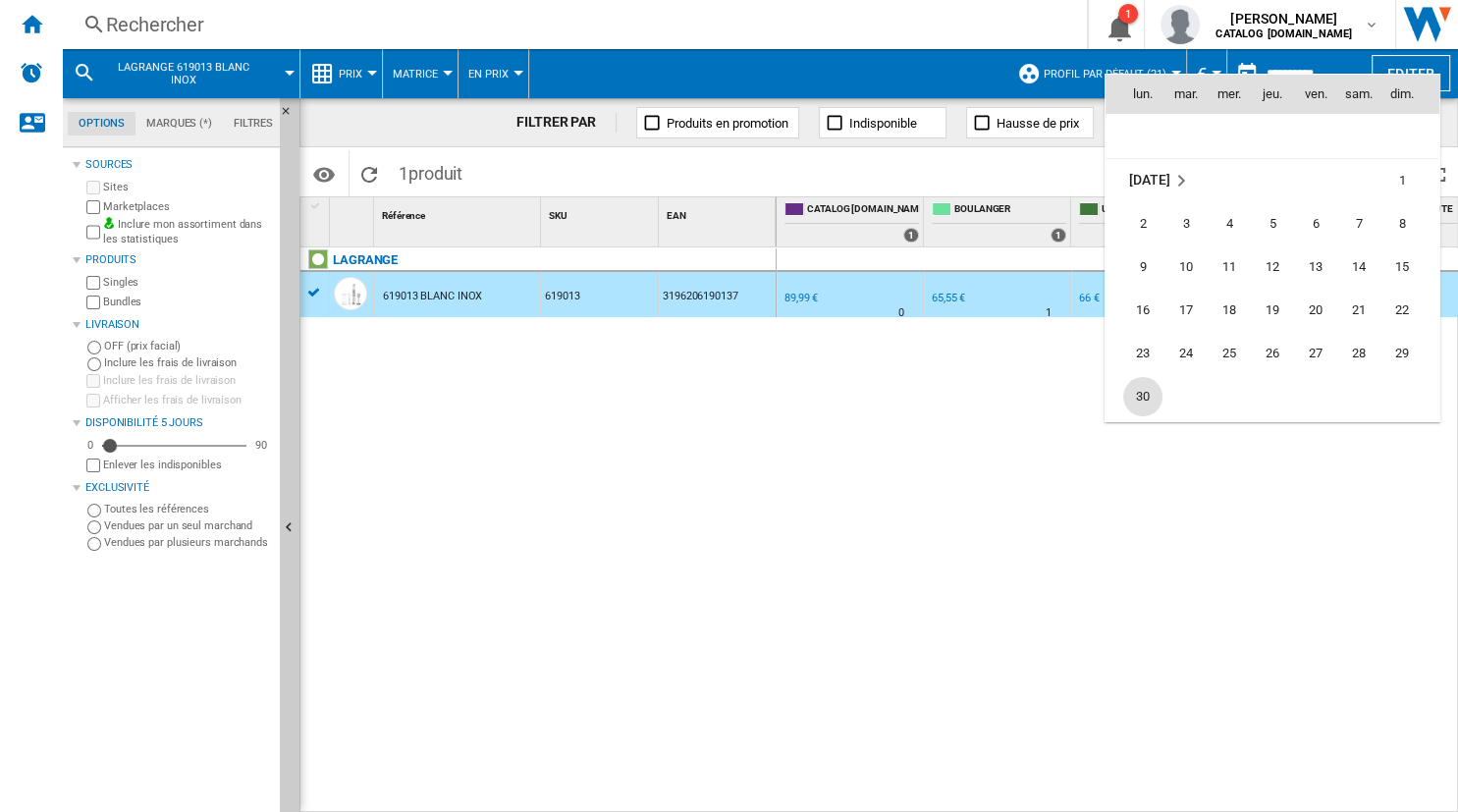 click on "30" at bounding box center [1143, 397] 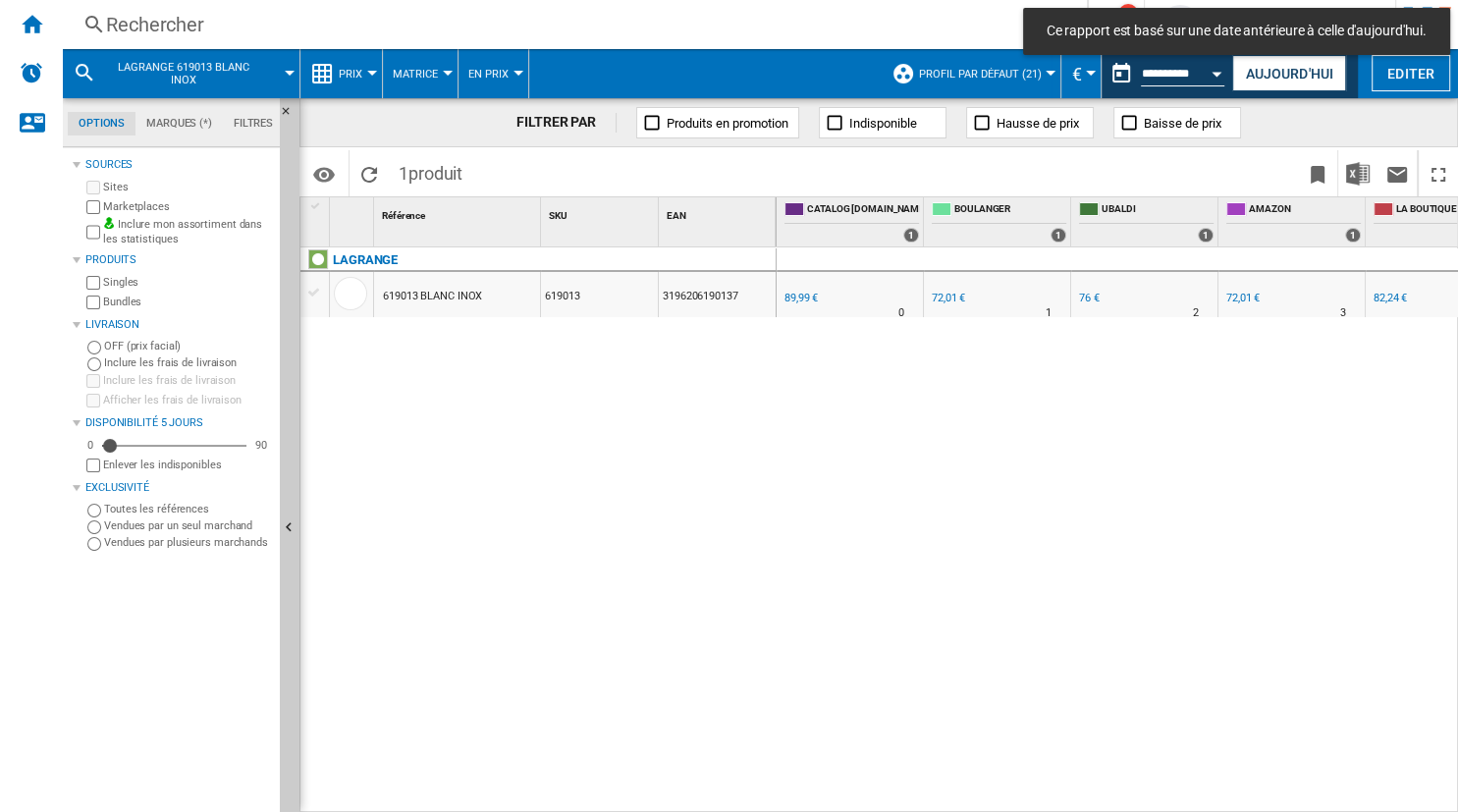 click on "619013 BLANC INOX" at bounding box center (432, 297) 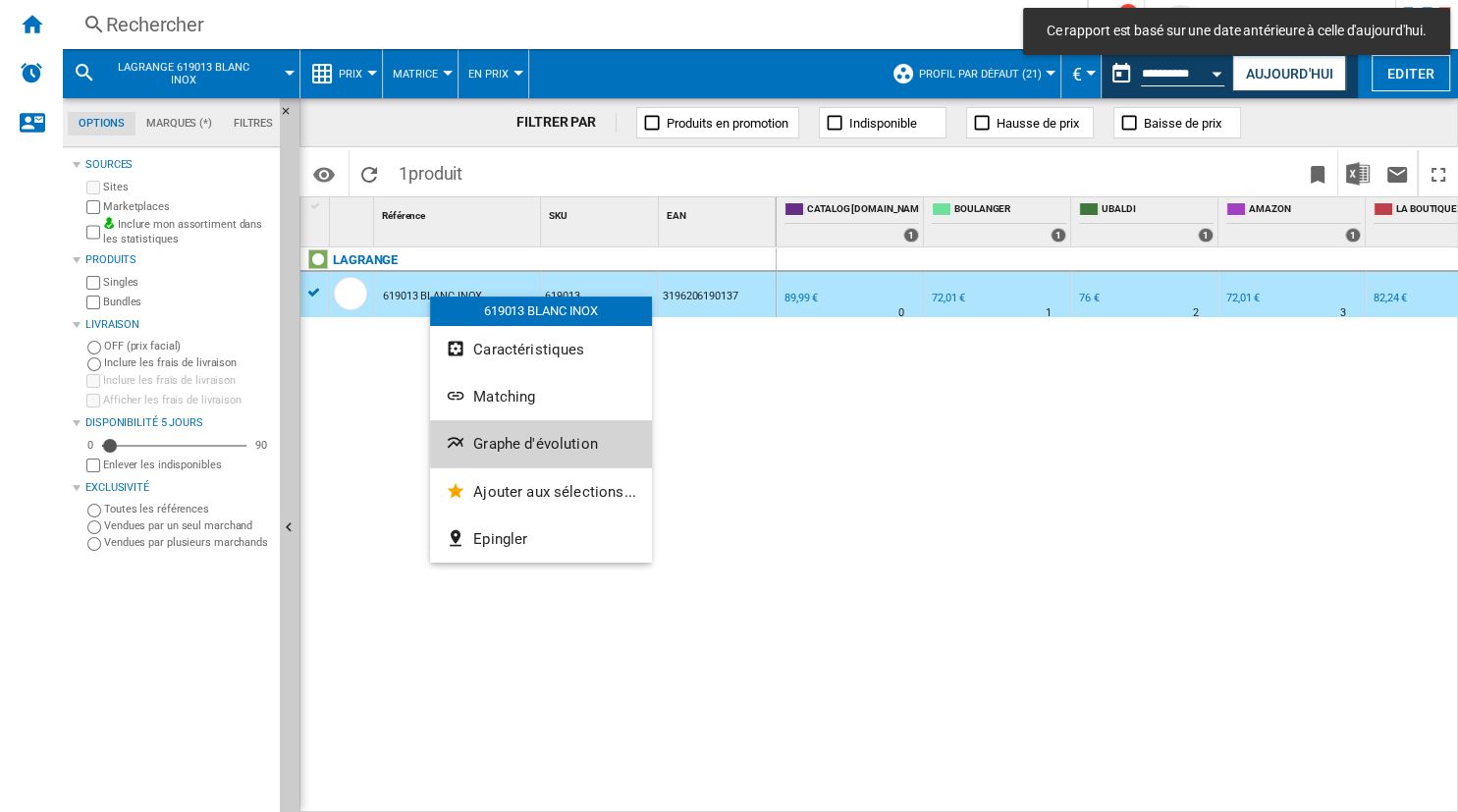 click on "Graphe d'évolution" at bounding box center [535, 444] 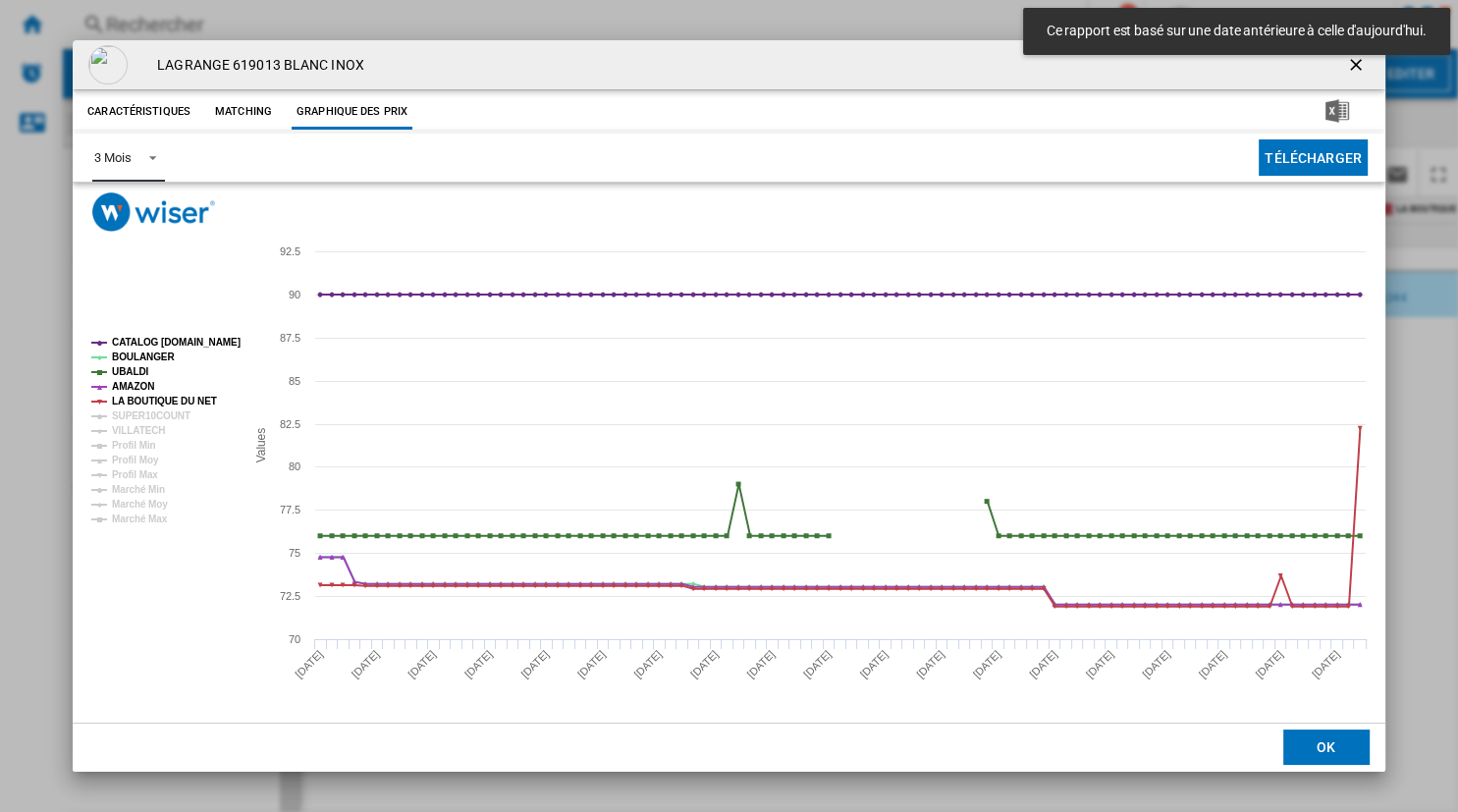 click on "3 Mois" at bounding box center (128, 157) 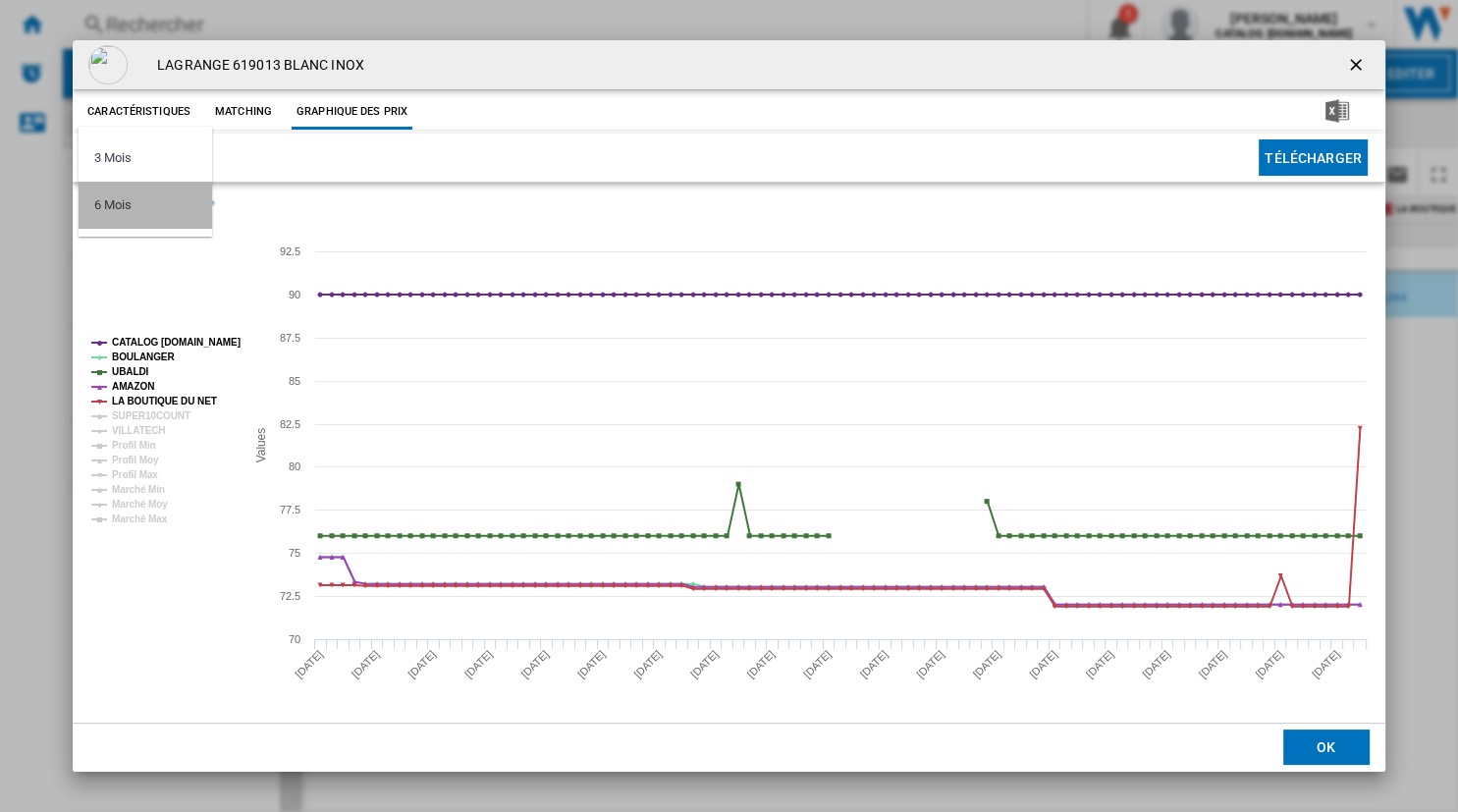 click on "6 Mois" at bounding box center [112, 205] 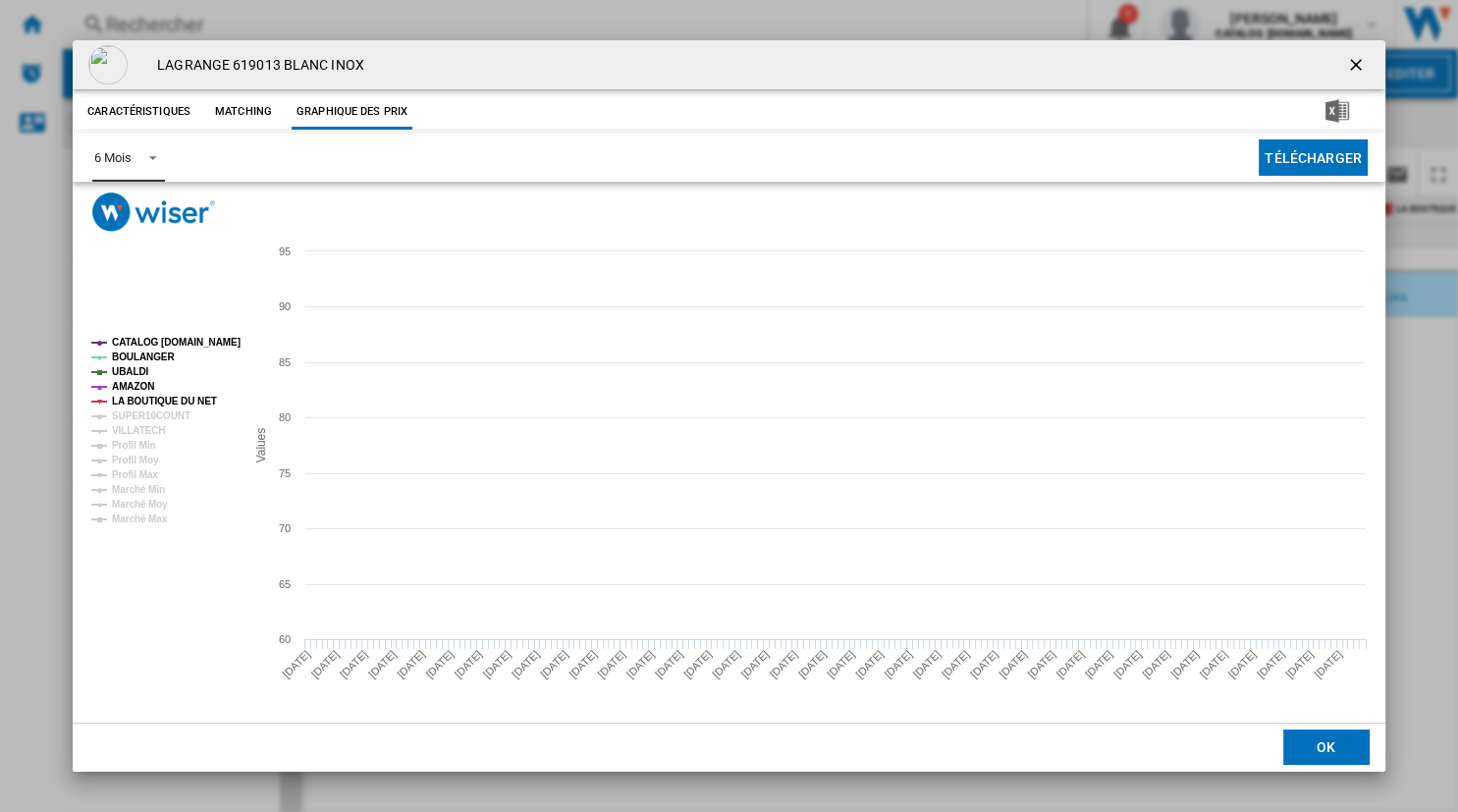 click on "CATALOG [DOMAIN_NAME]" 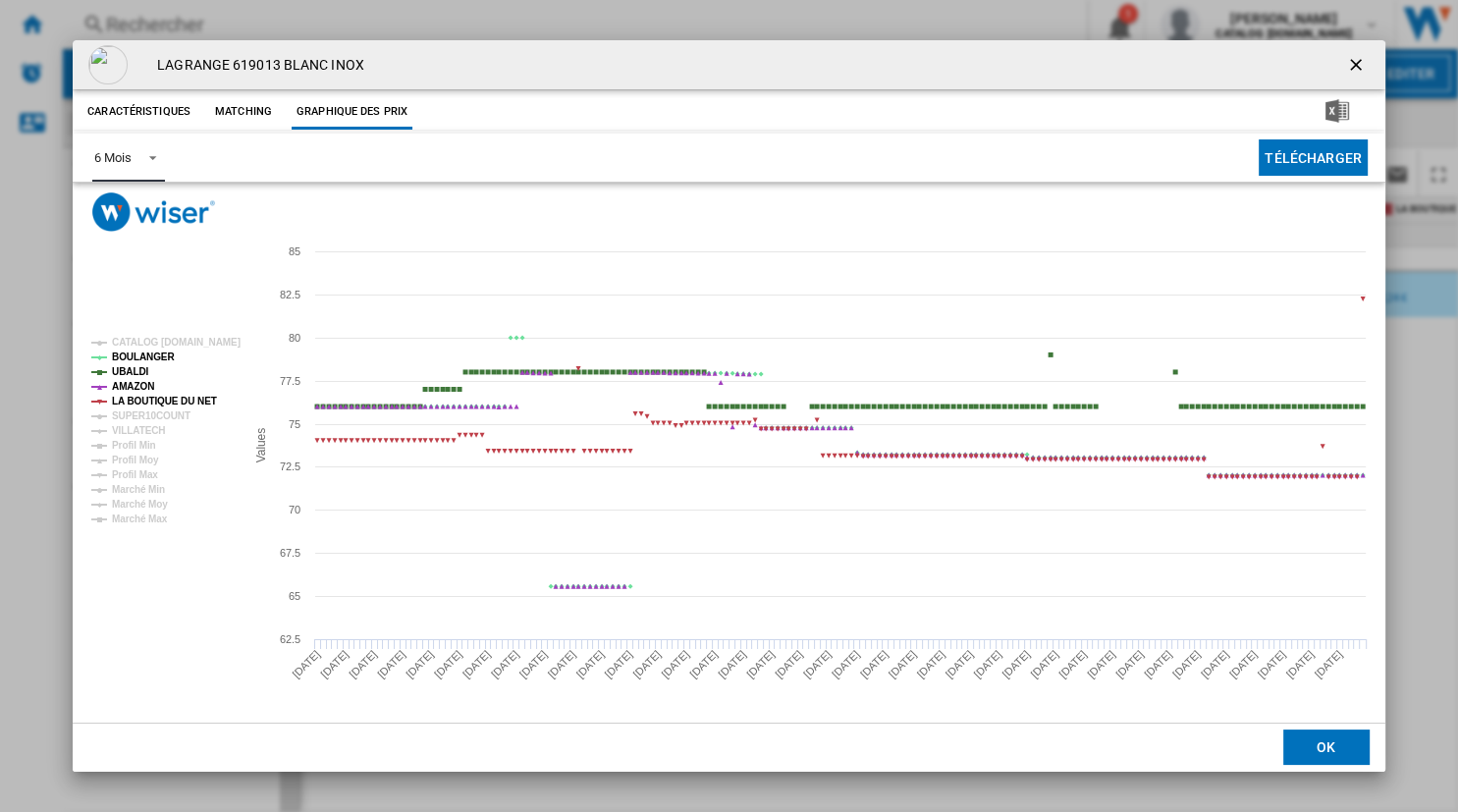 click on "LA BOUTIQUE DU NET" 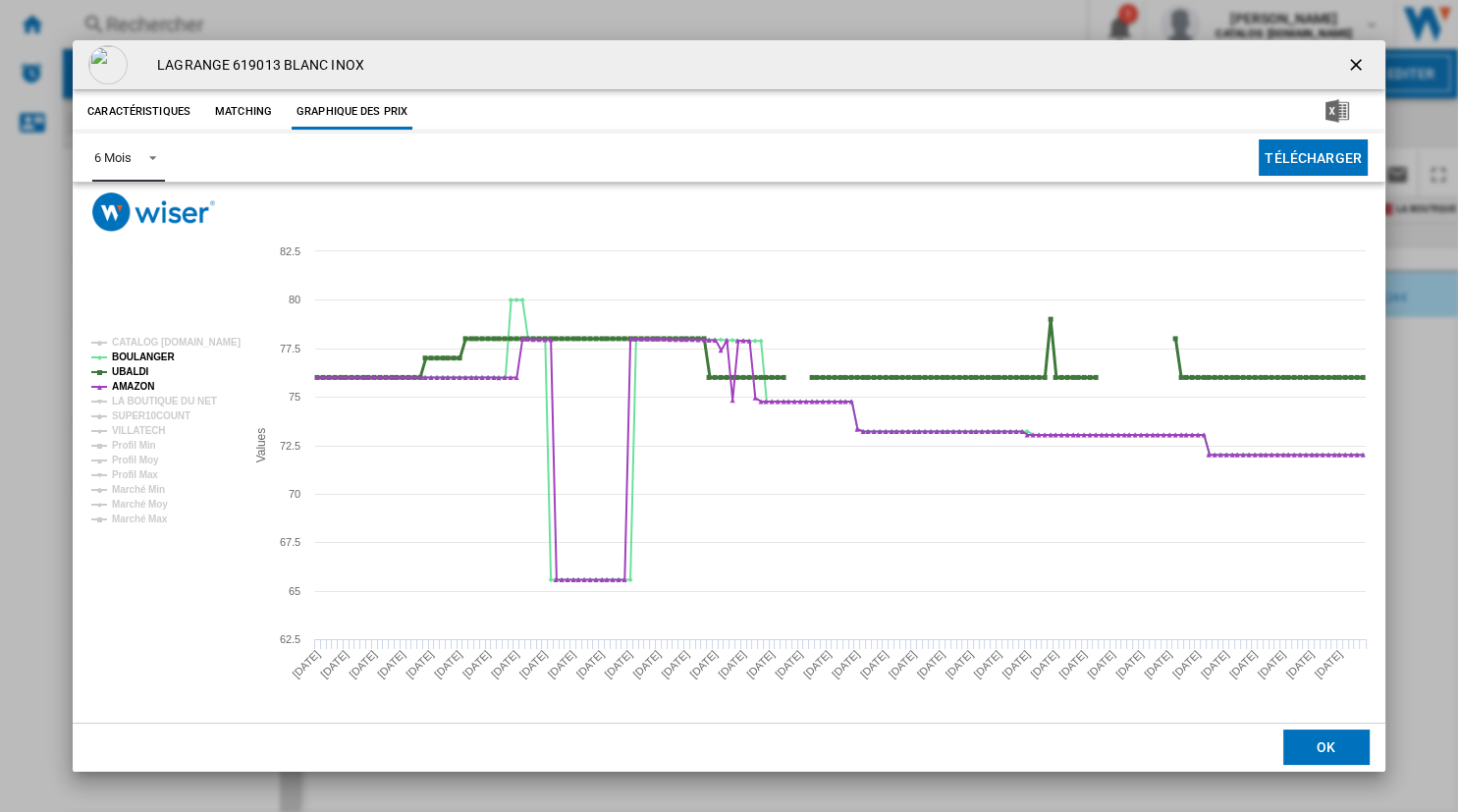 click on "UBALDI" 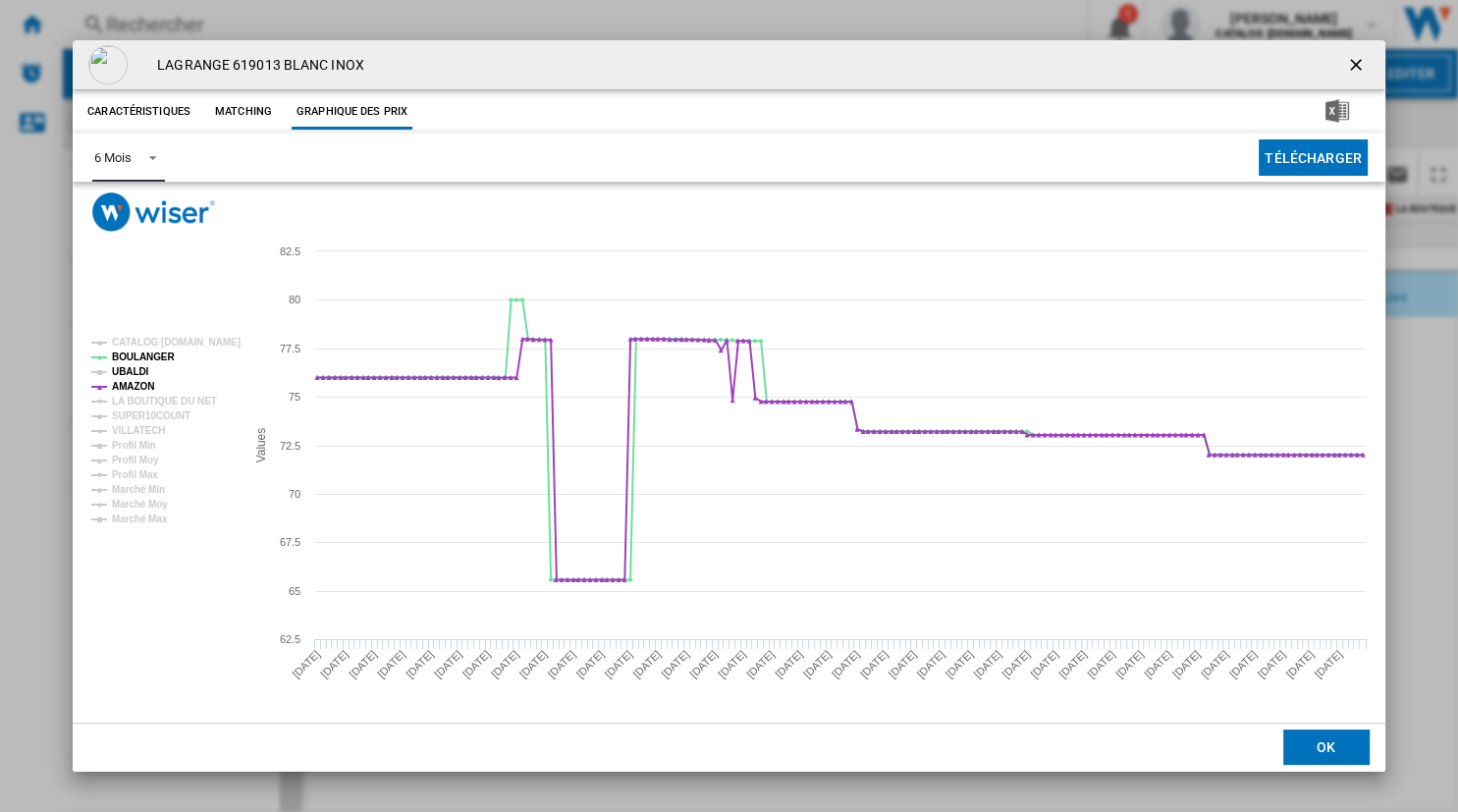 click on "UBALDI" 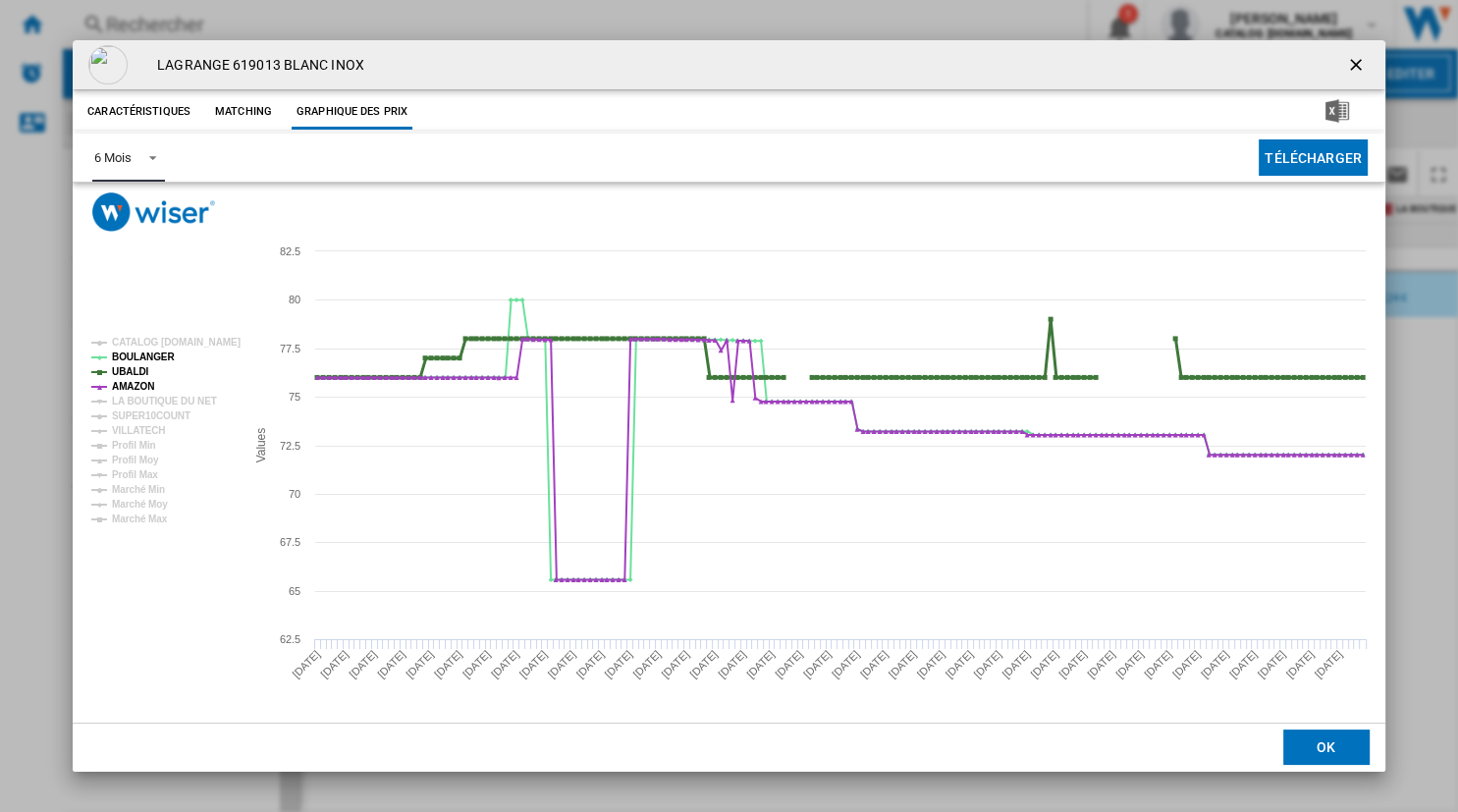 click on "UBALDI" 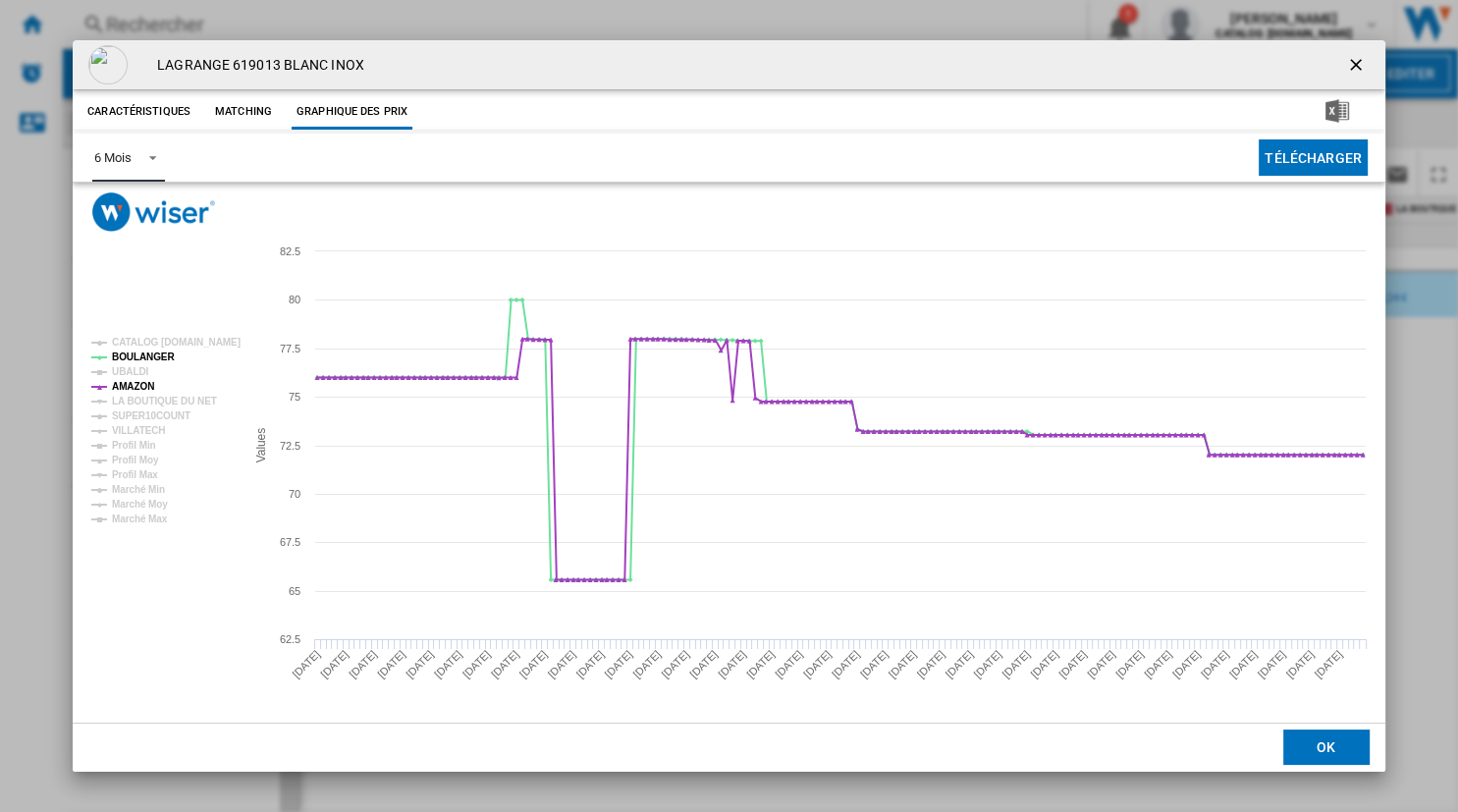 click on "UBALDI" 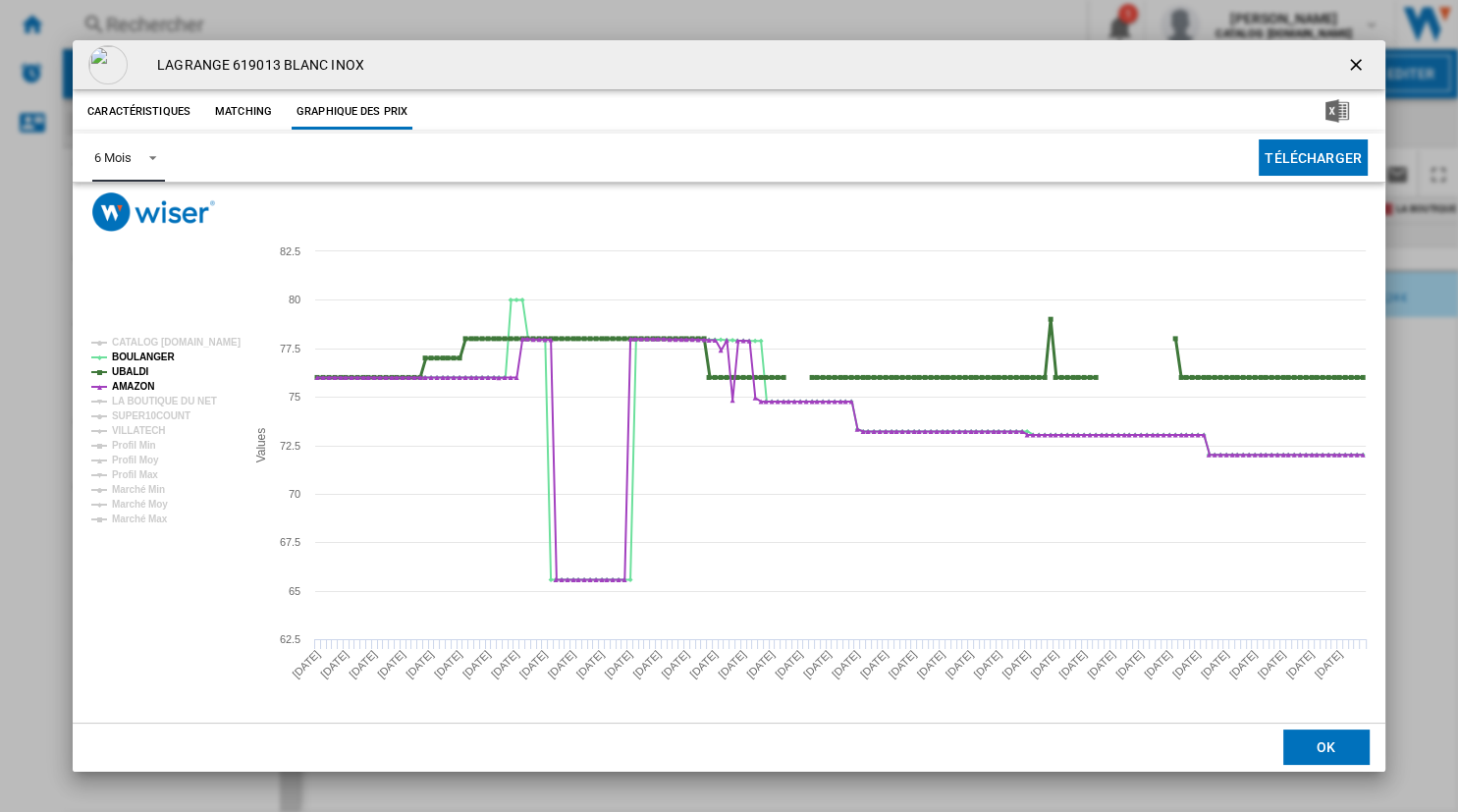 click on "UBALDI" 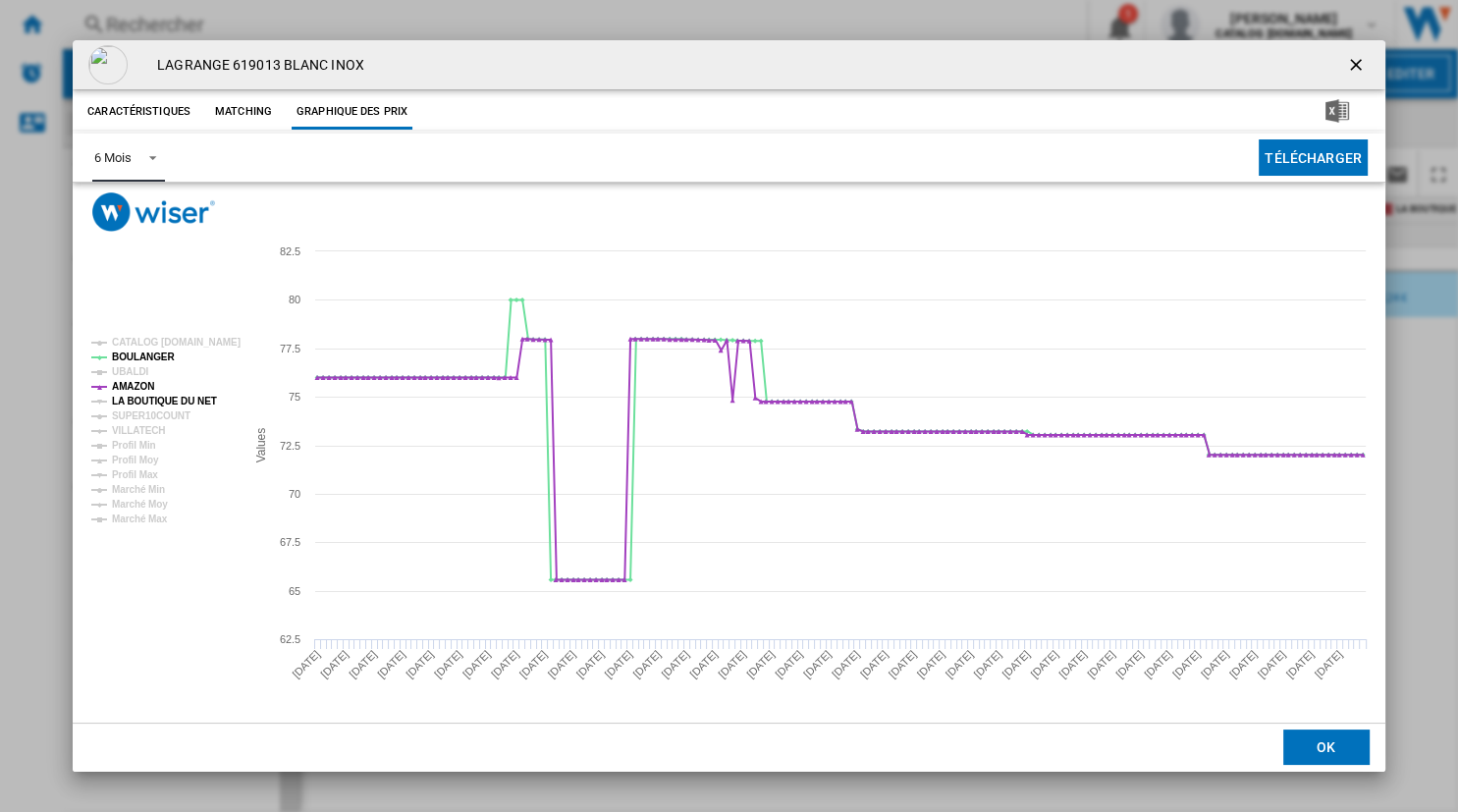 click on "LA BOUTIQUE DU NET" 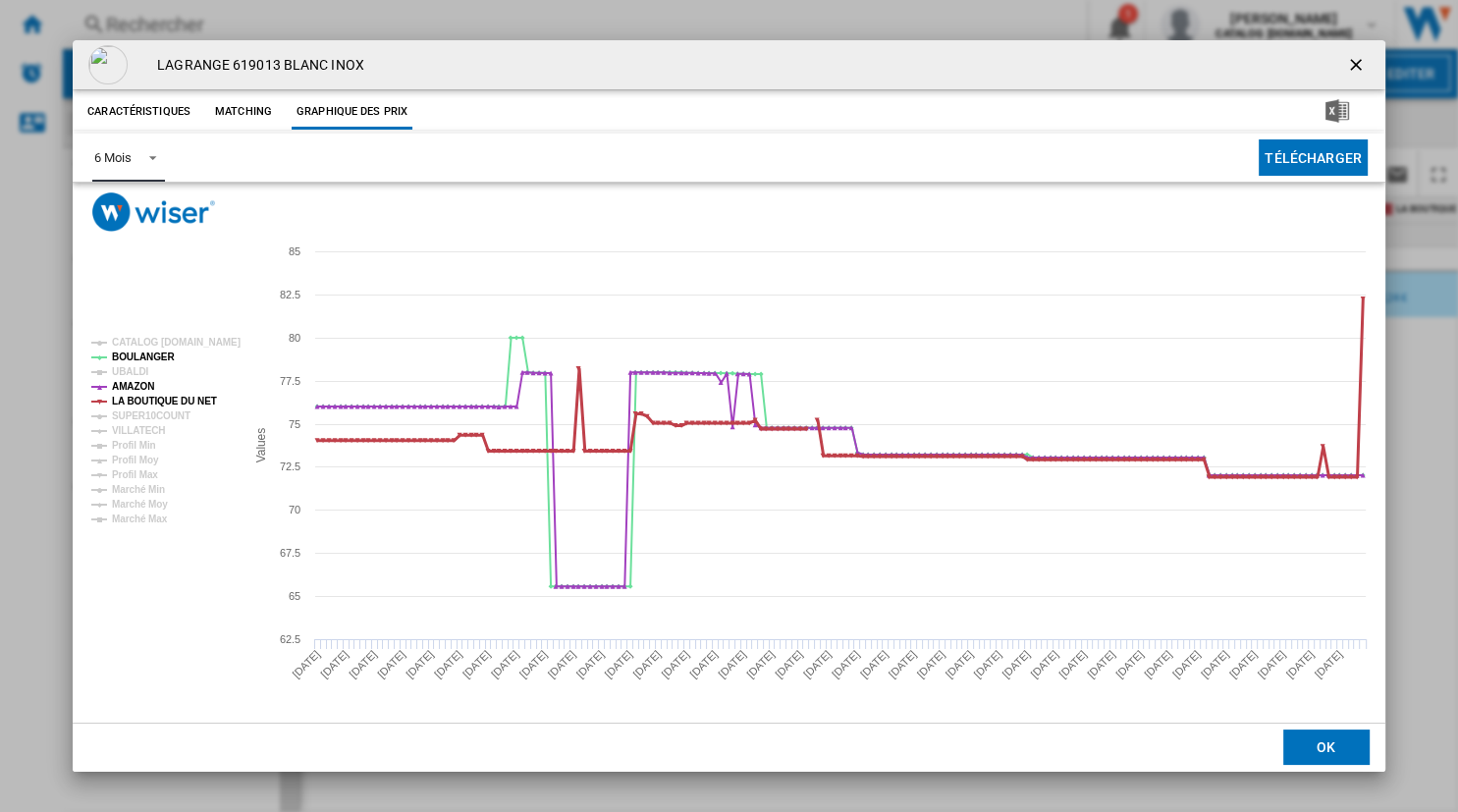 click on "LA BOUTIQUE DU NET" 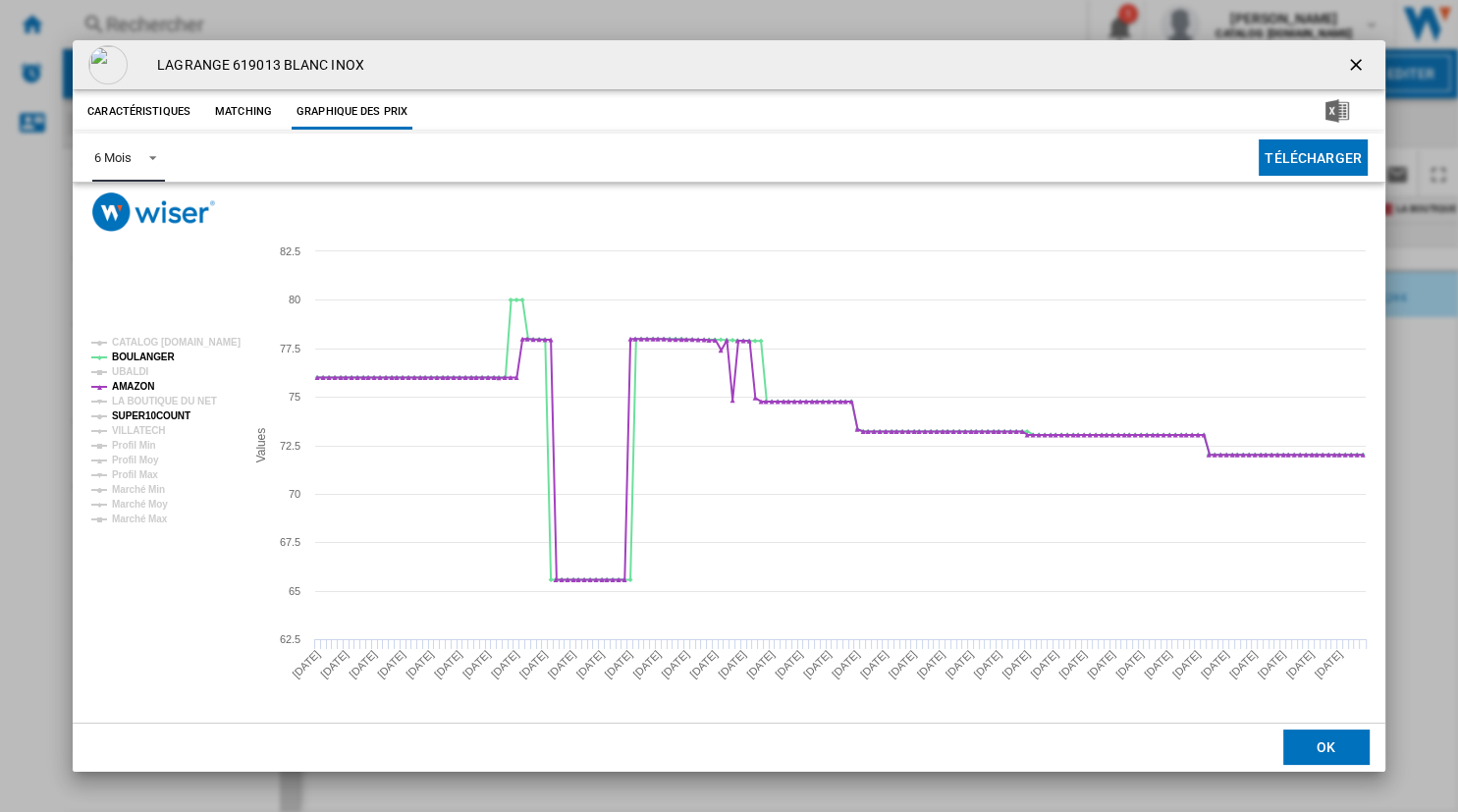 click on "SUPER10COUNT" 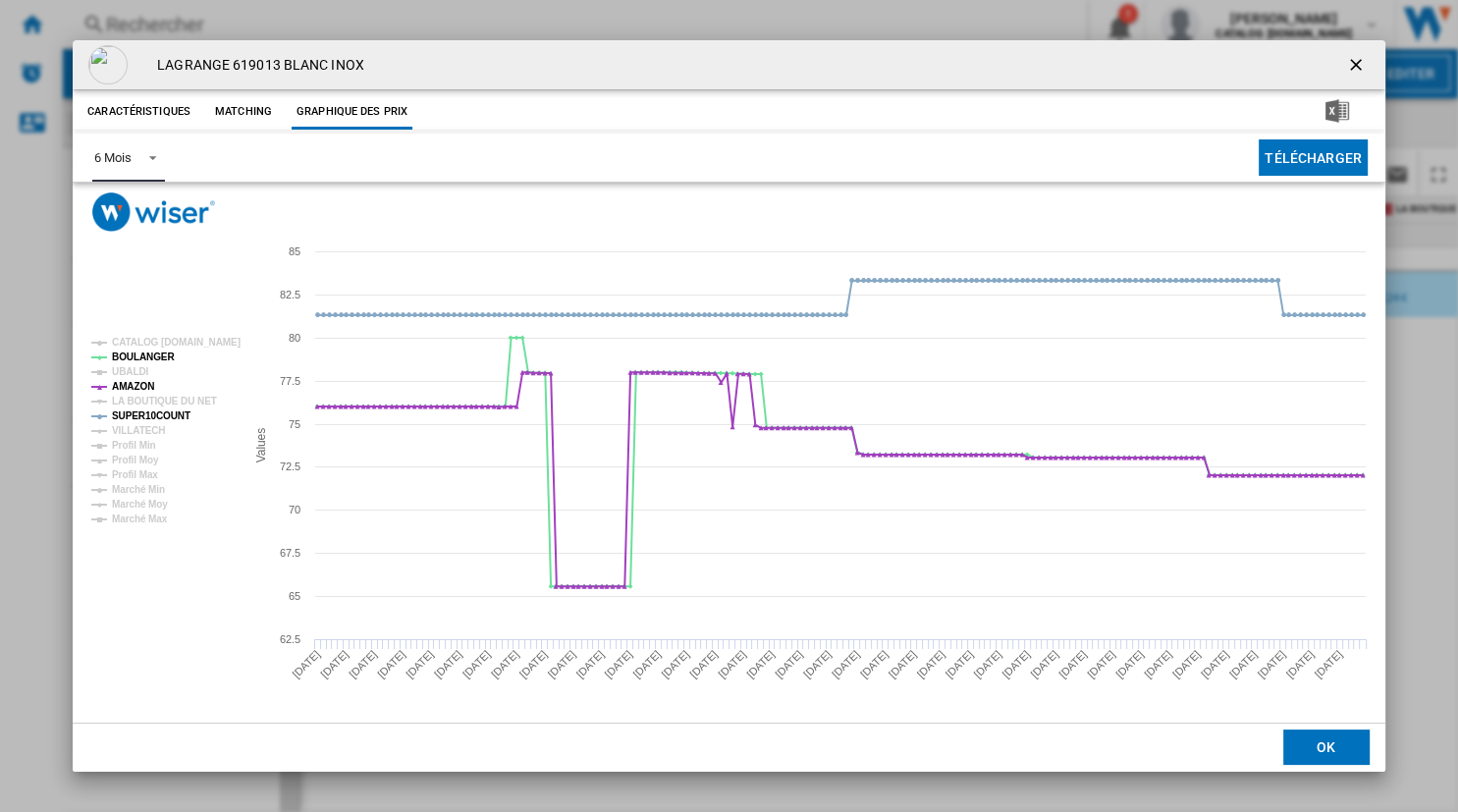 click on "SUPER10COUNT" 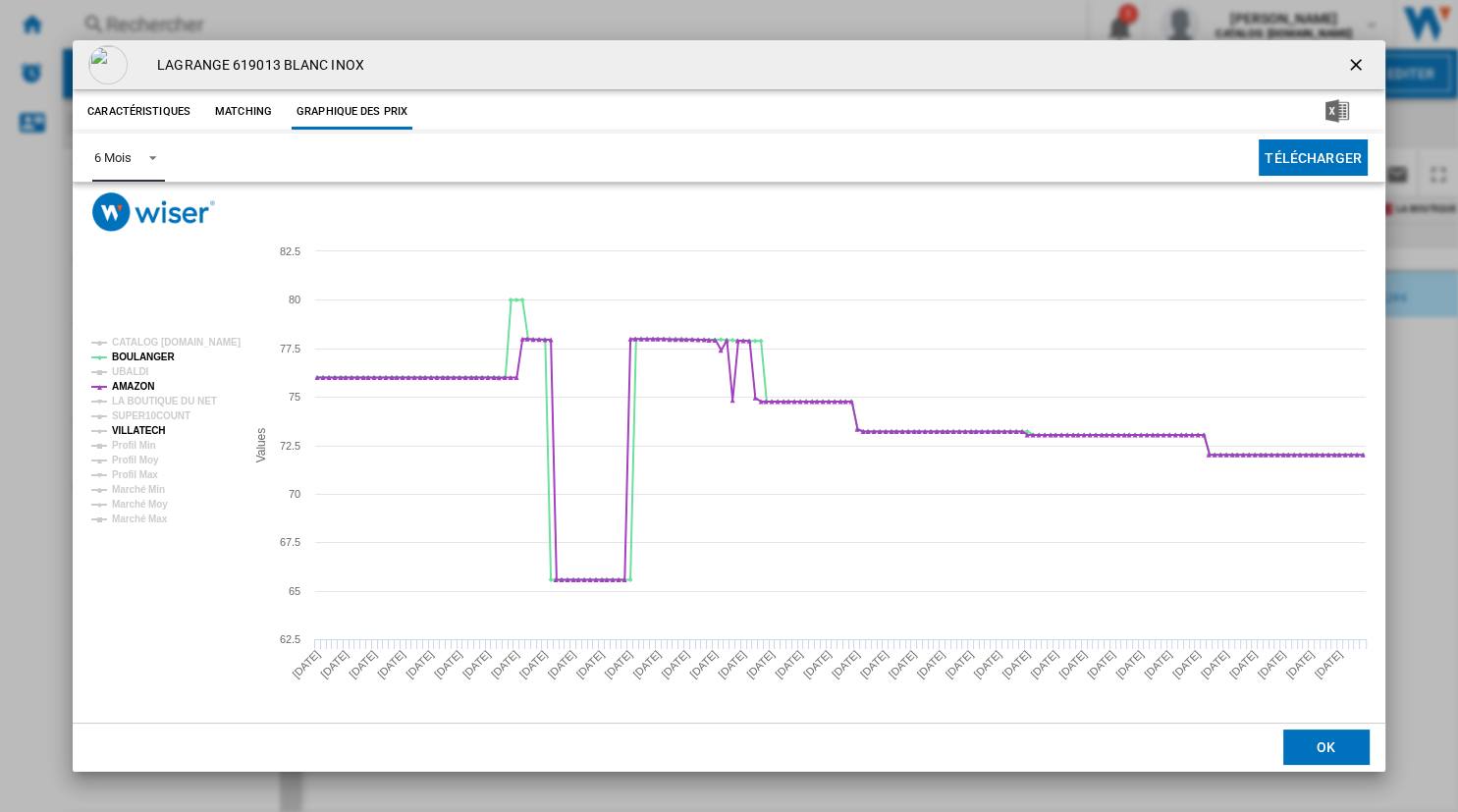 click on "VILLATECH" 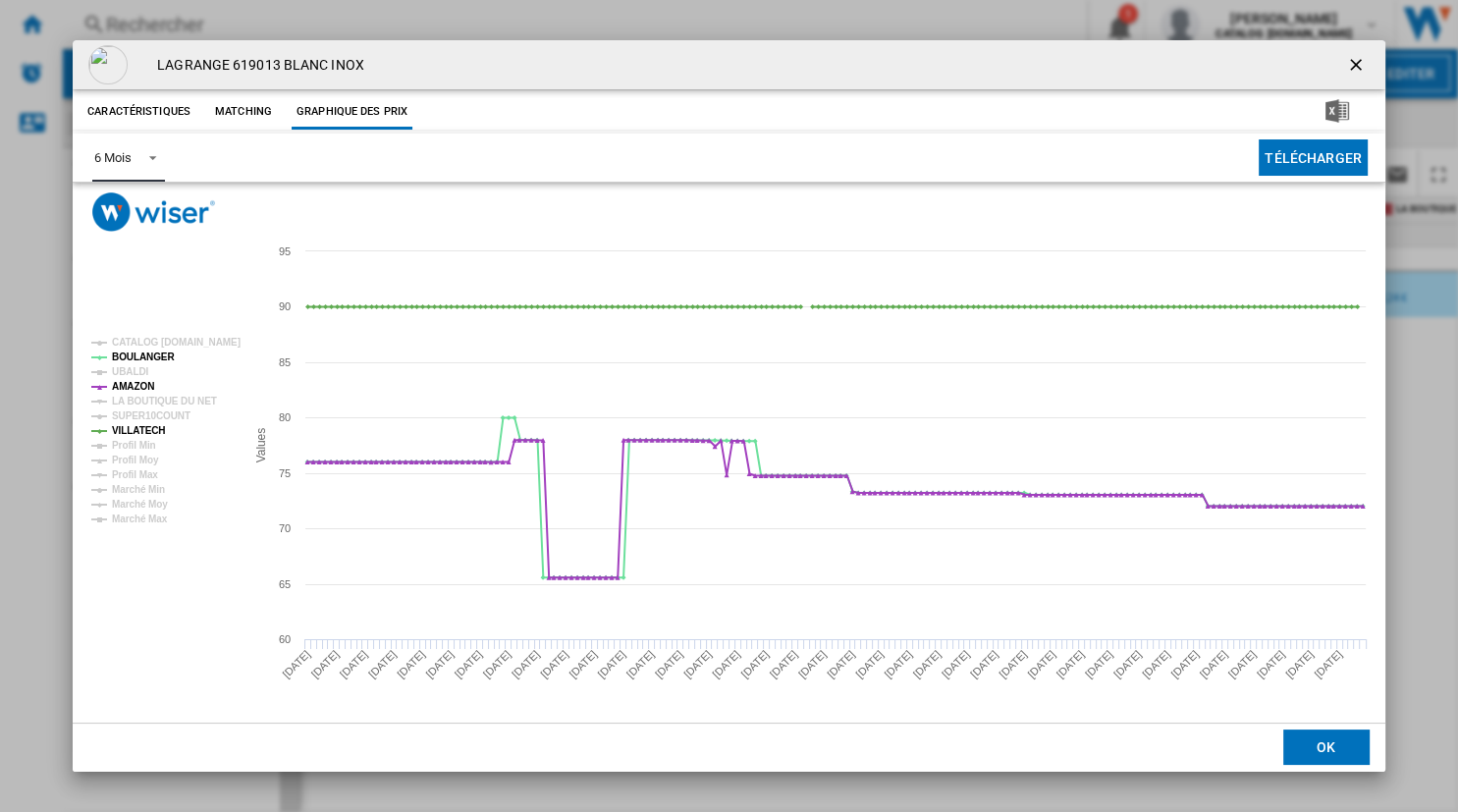 click on "VILLATECH" 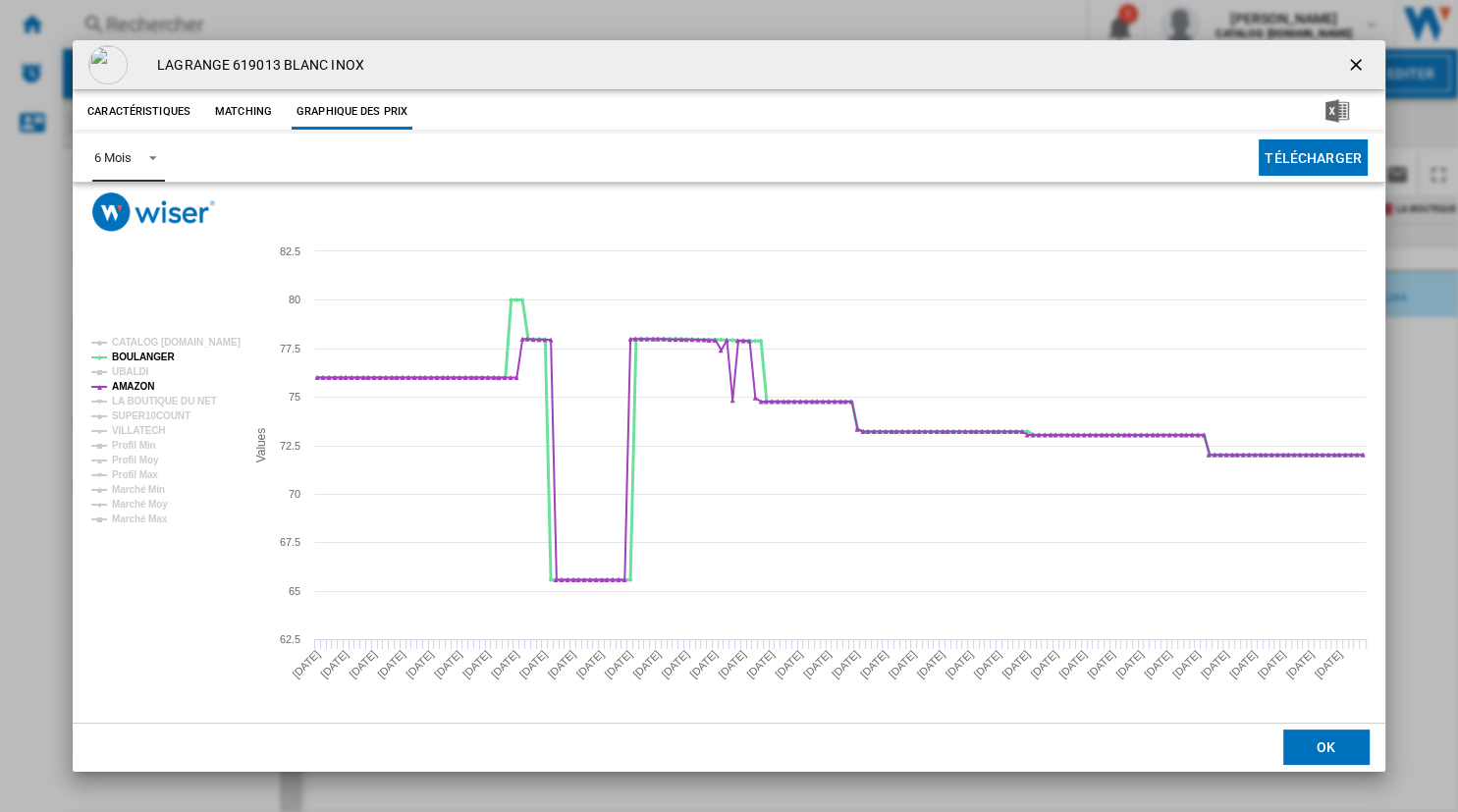 click on "BOULANGER" 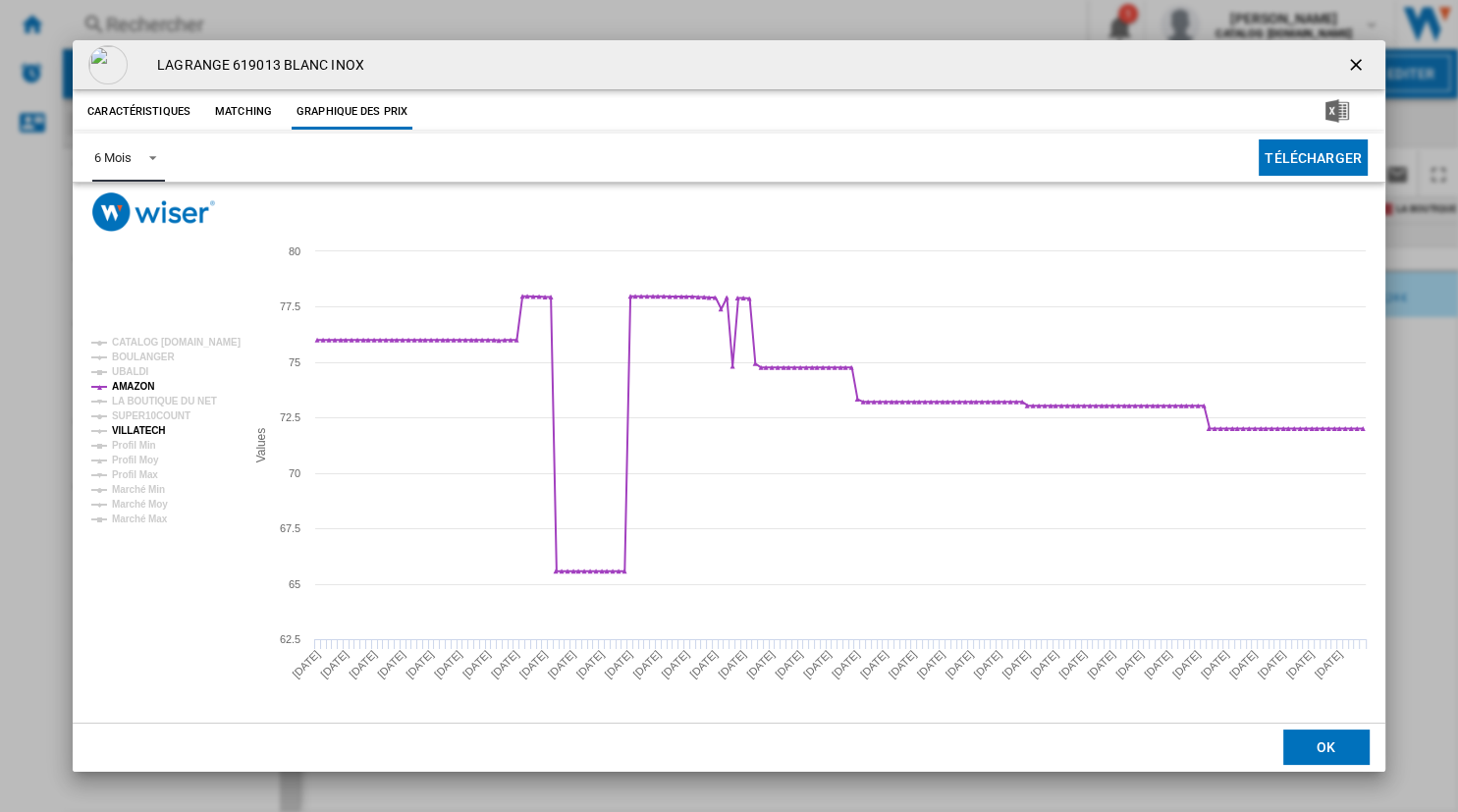 click on "VILLATECH" 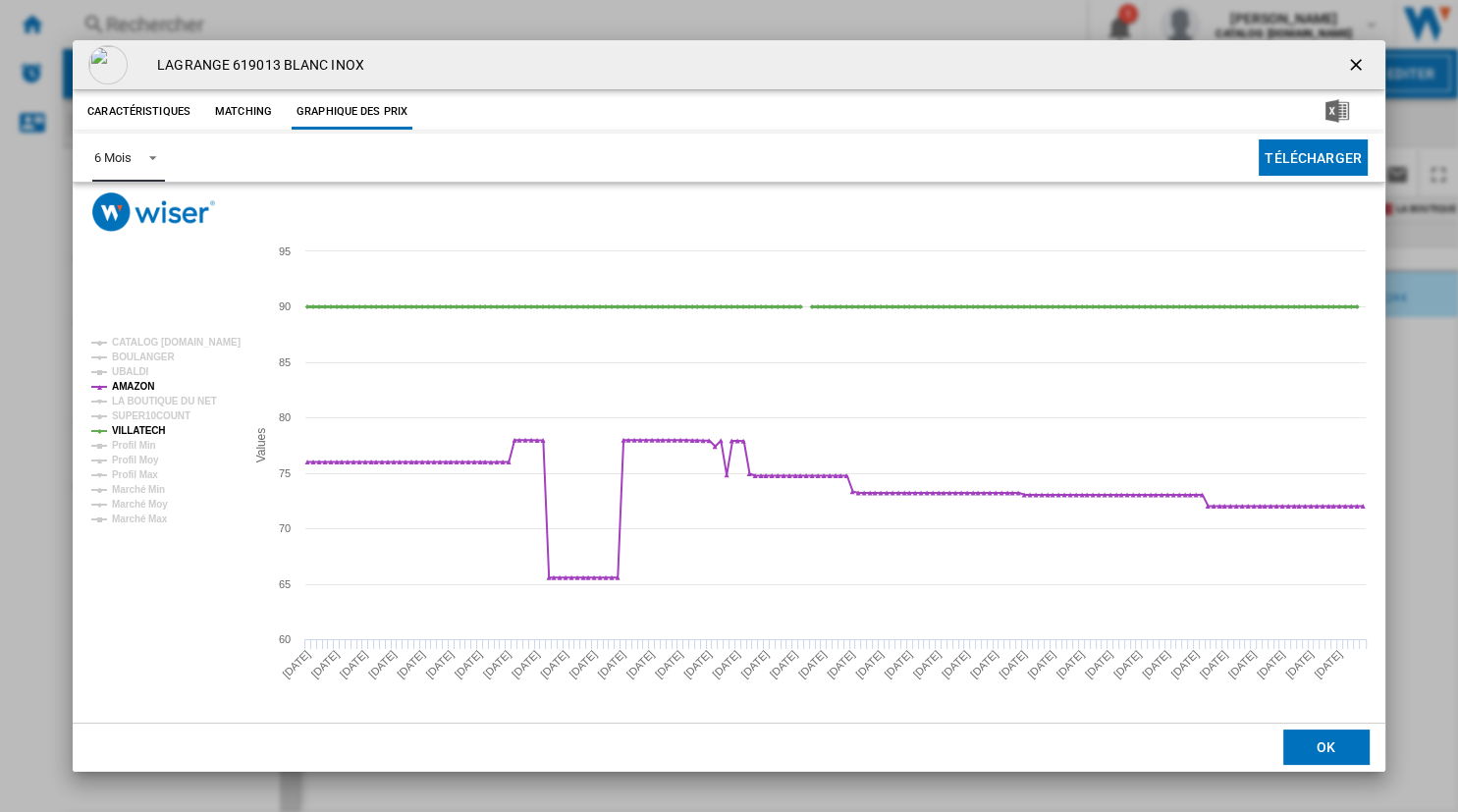 click on "VILLATECH" 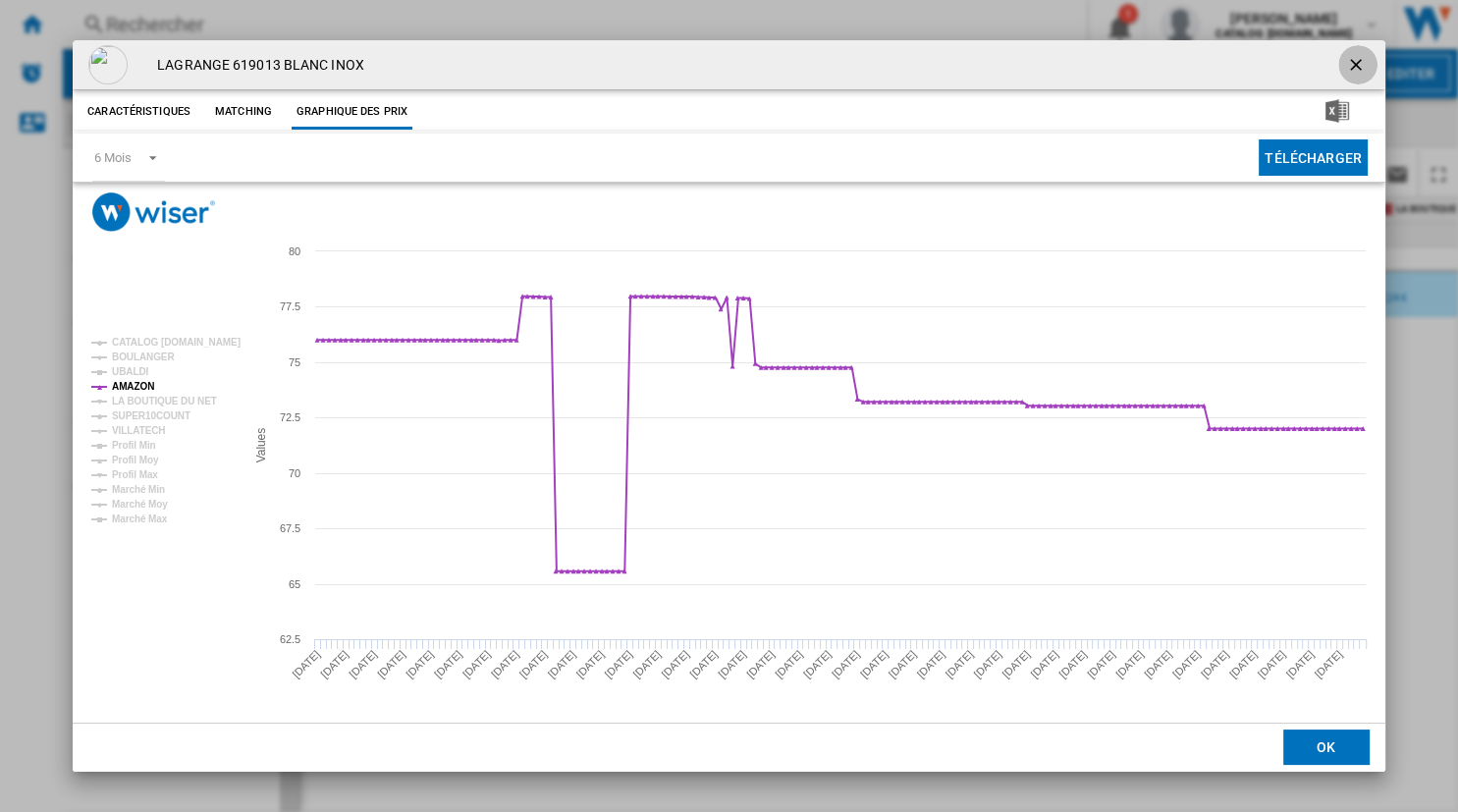 click at bounding box center [1358, 67] 